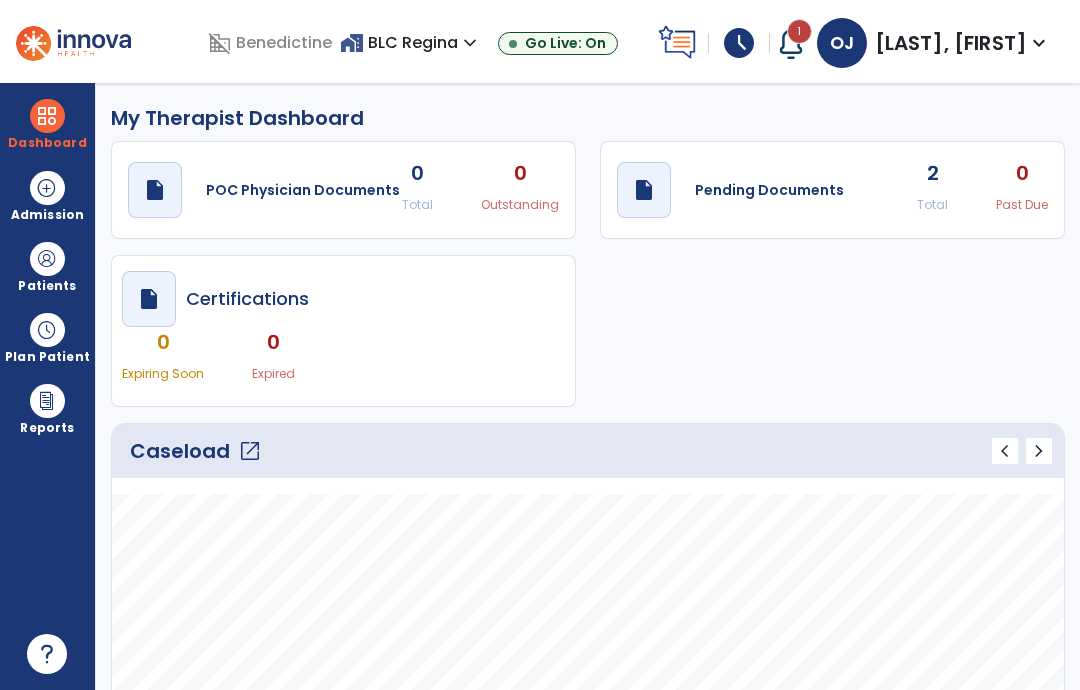 select on "****" 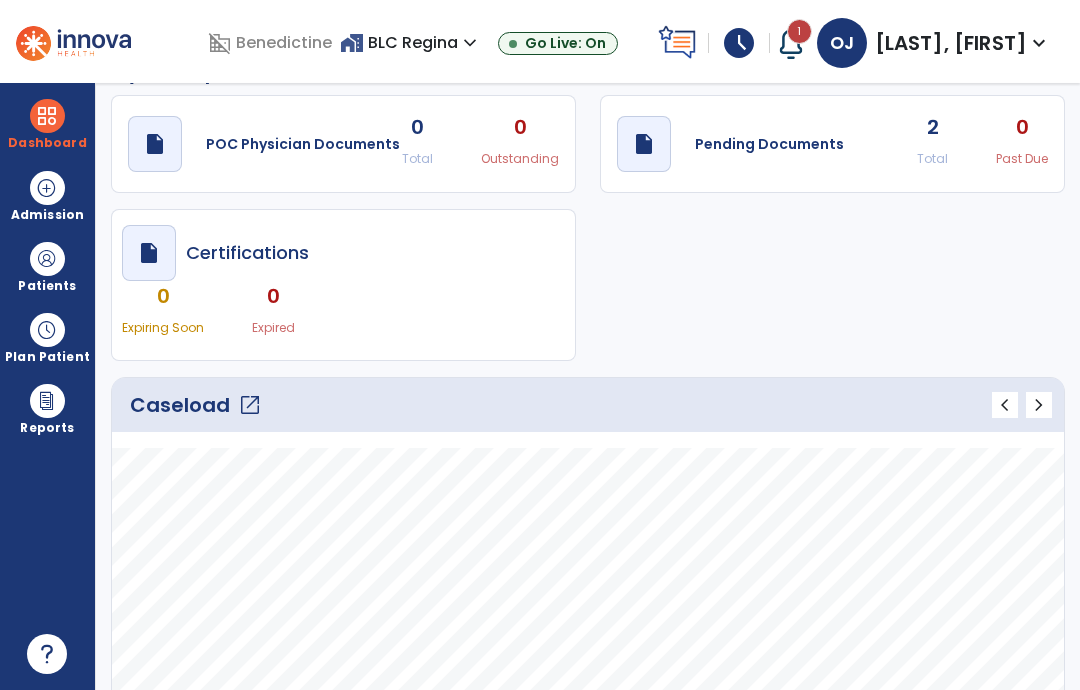 click on "2" 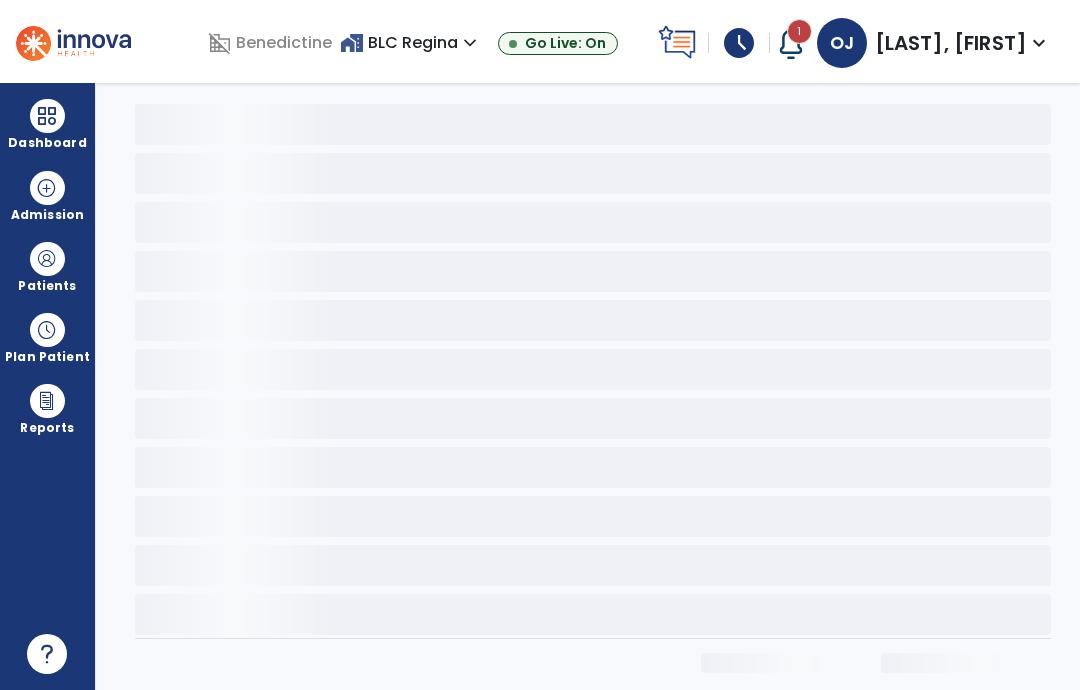 scroll, scrollTop: 0, scrollLeft: 0, axis: both 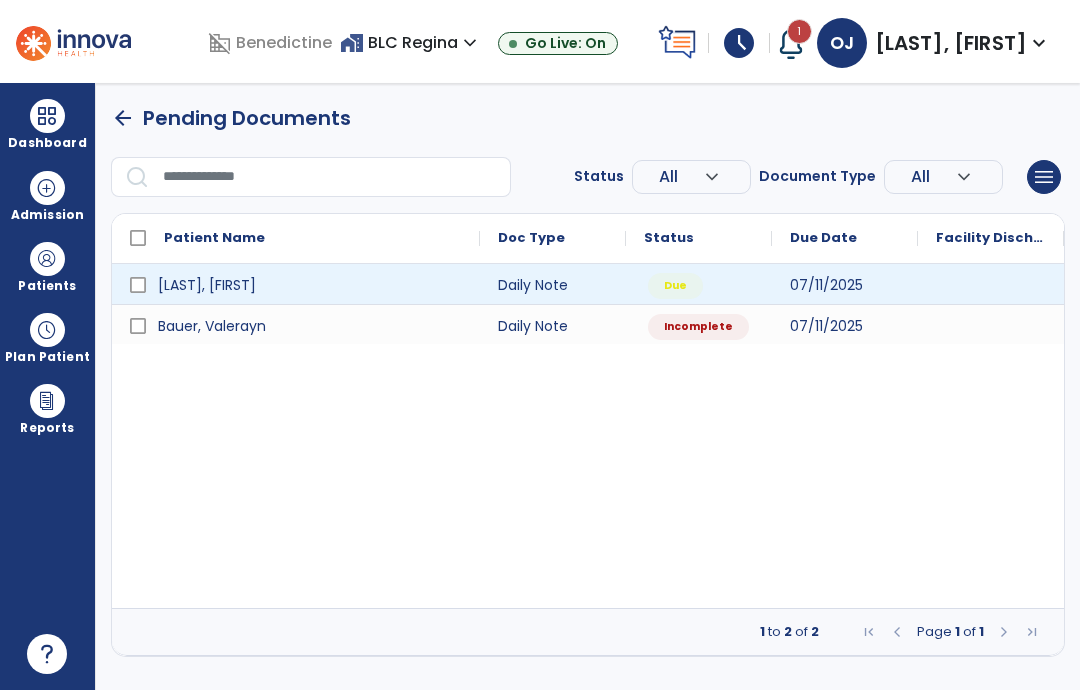 click at bounding box center [991, 284] 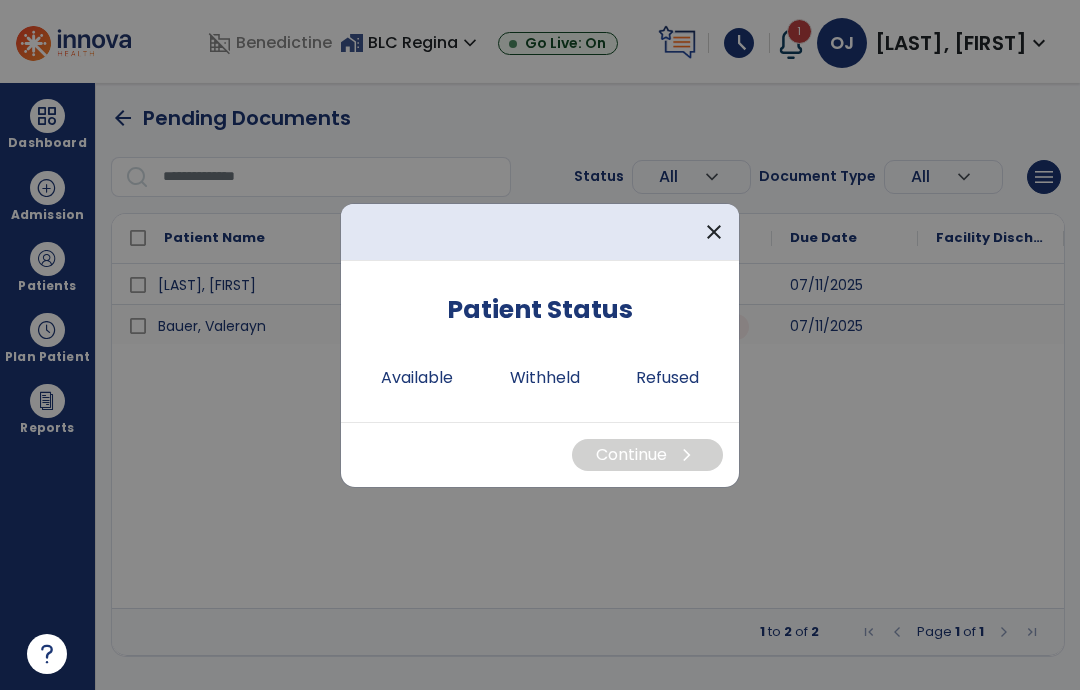 click on "Available" at bounding box center [417, 378] 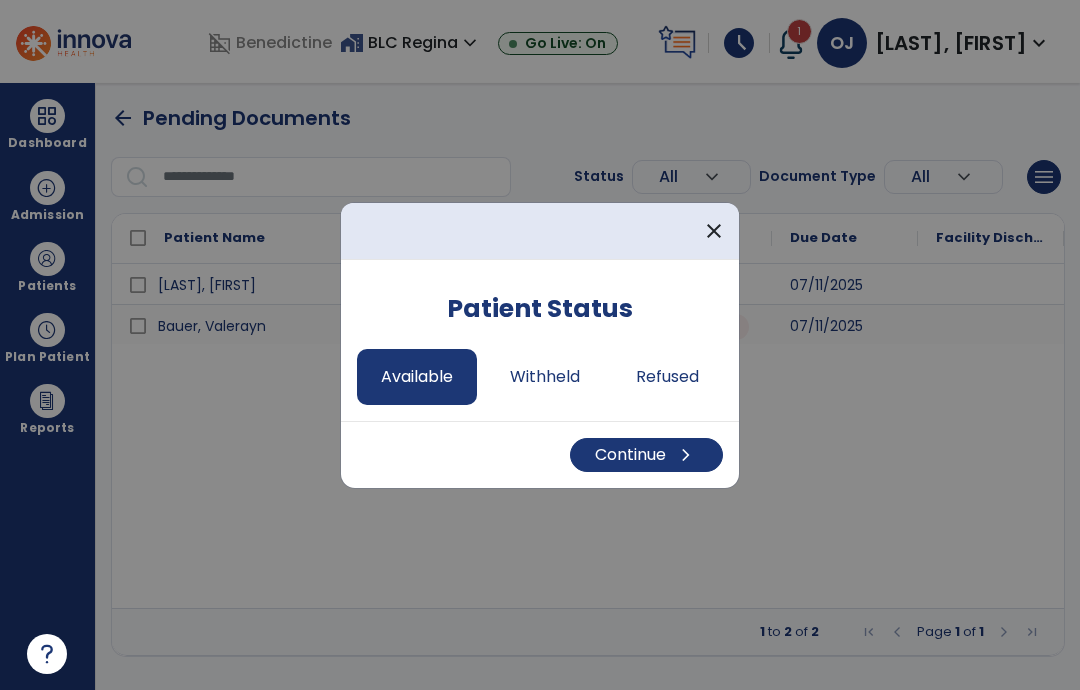click on "Continue   chevron_right" at bounding box center (540, 454) 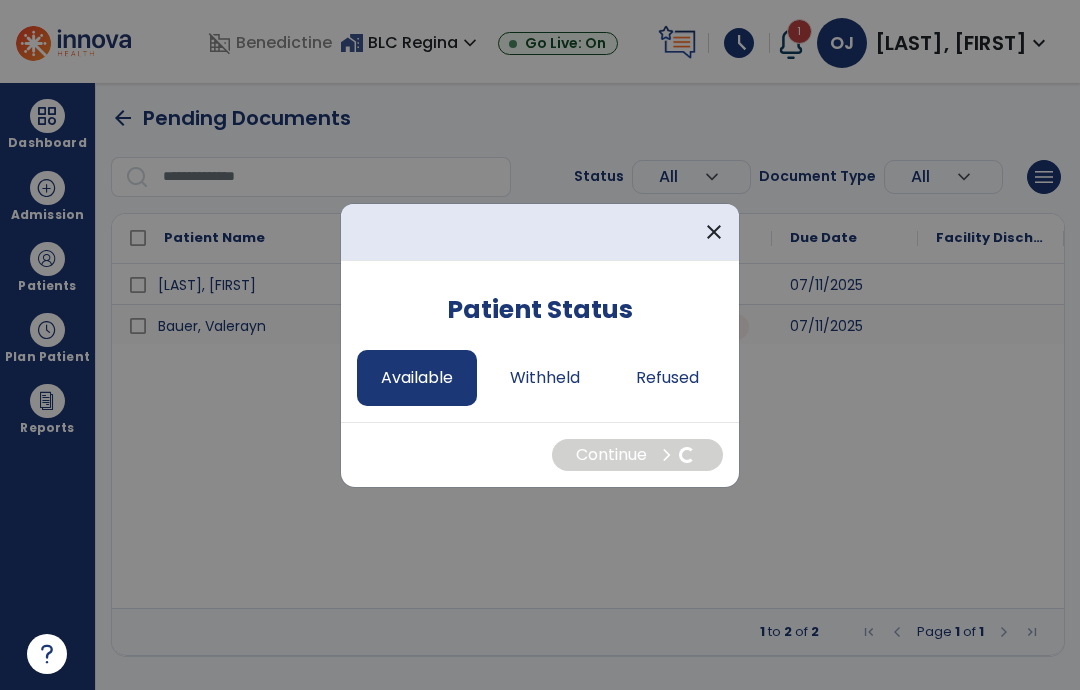 select on "*" 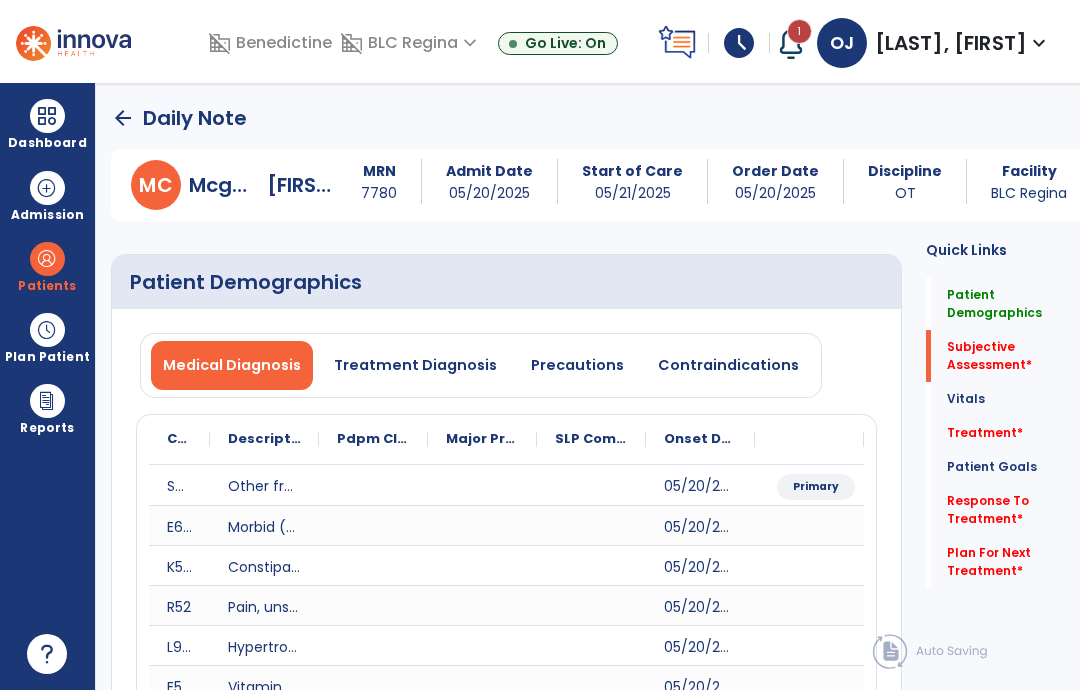 click on "Response To Treatment   *  Response To Treatment   *" 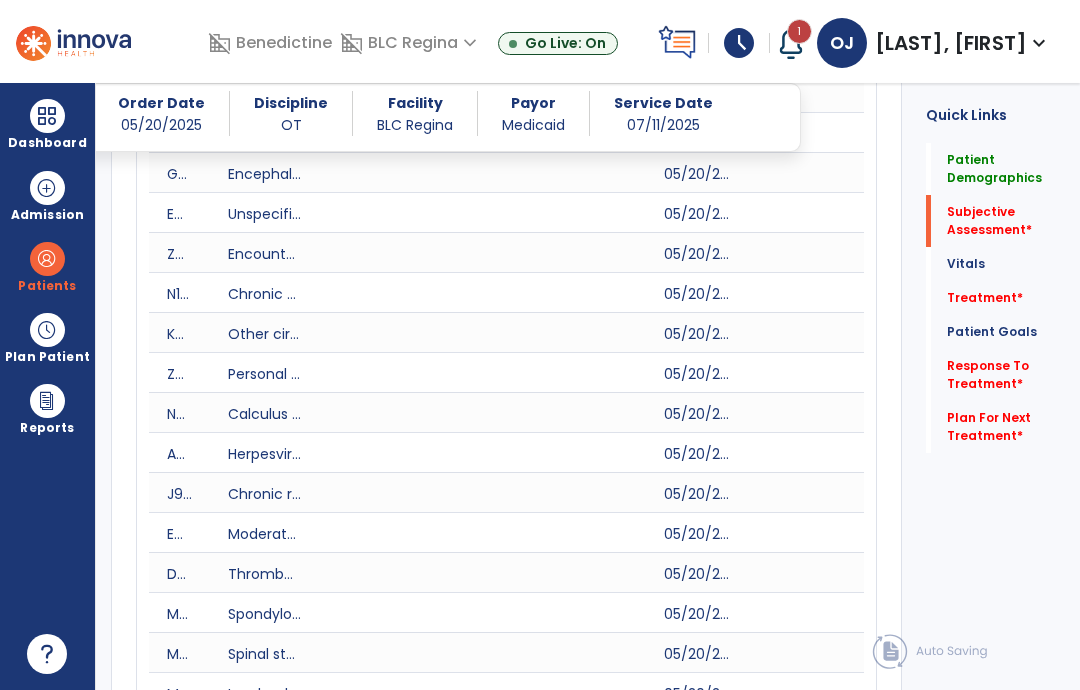 scroll, scrollTop: 1296, scrollLeft: 0, axis: vertical 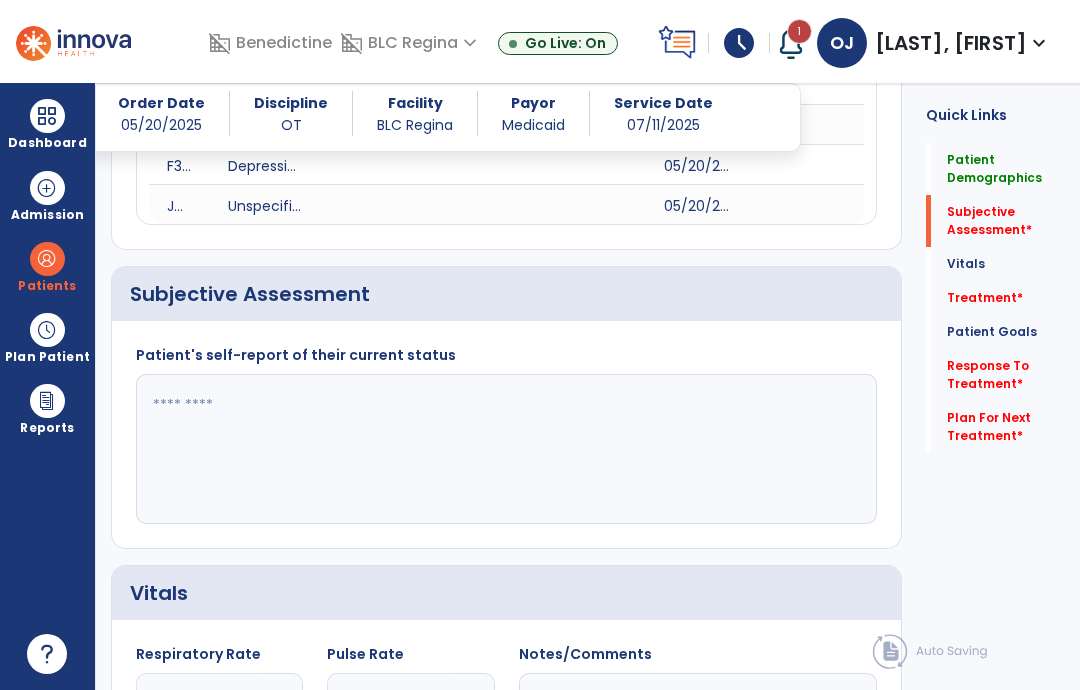 click 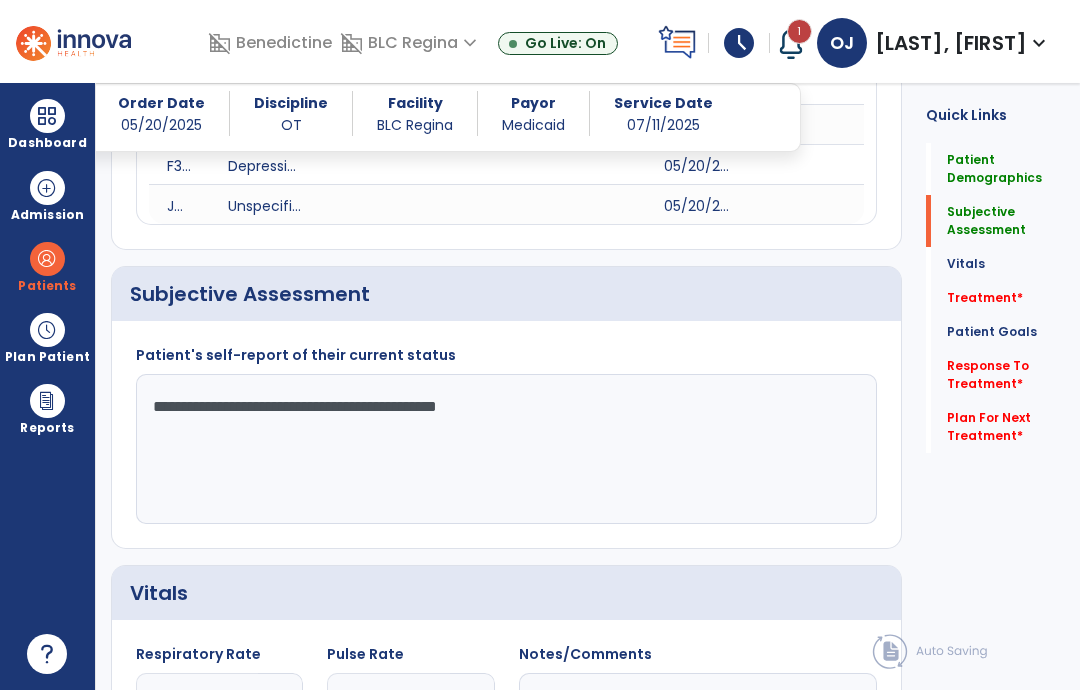type on "**********" 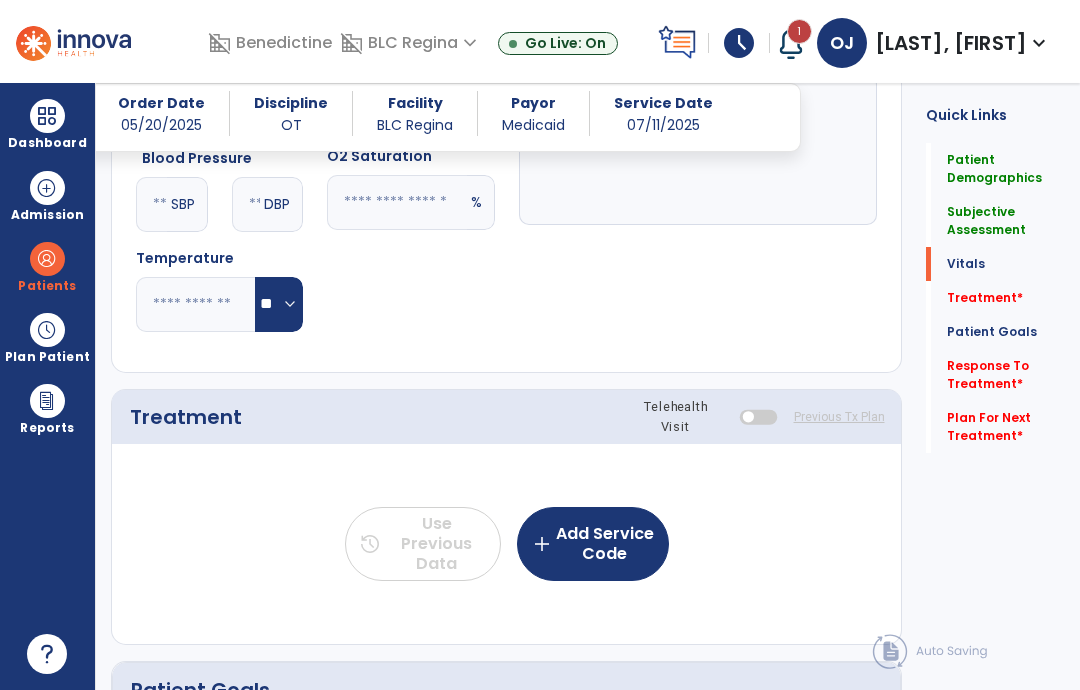 scroll, scrollTop: 2032, scrollLeft: 0, axis: vertical 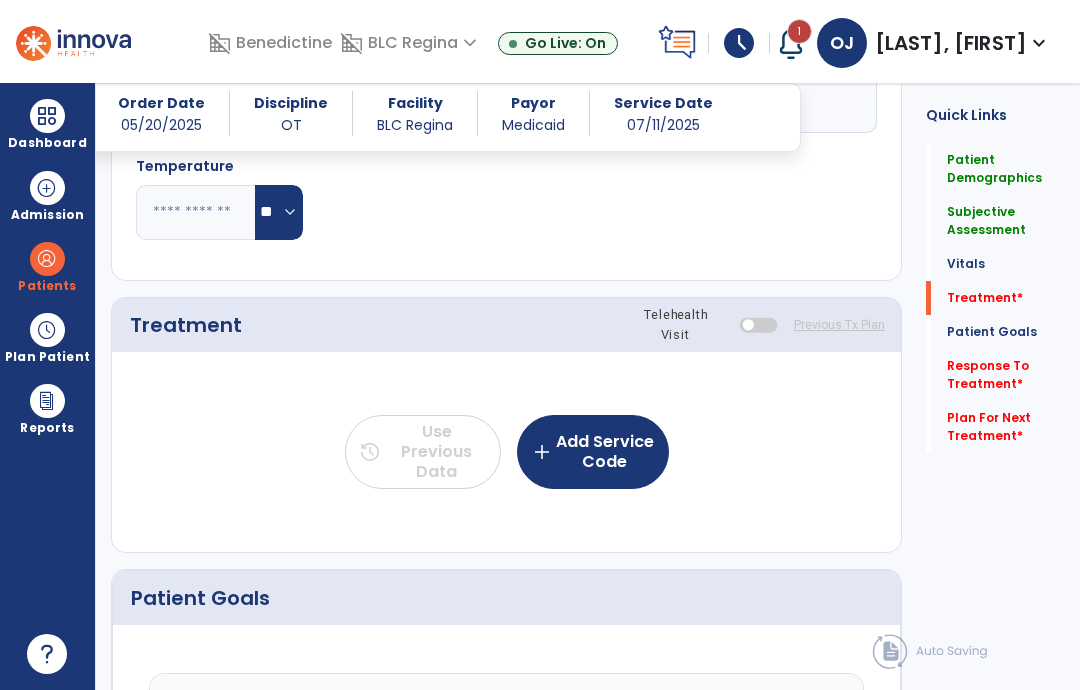 click on "add  Add Service Code" 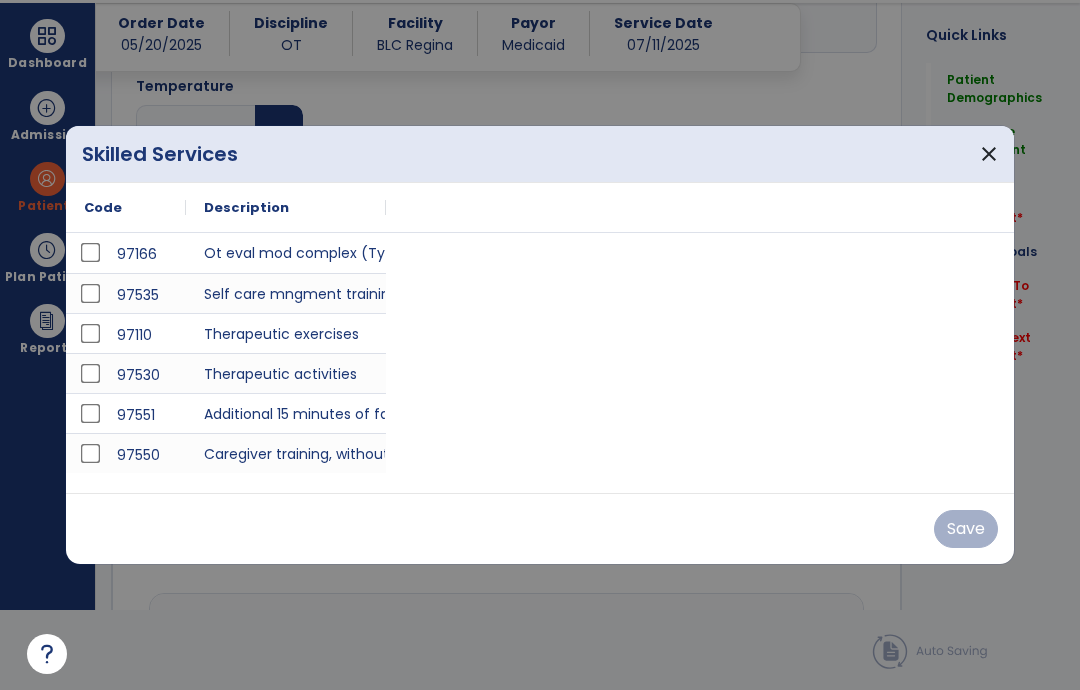 scroll, scrollTop: 0, scrollLeft: 0, axis: both 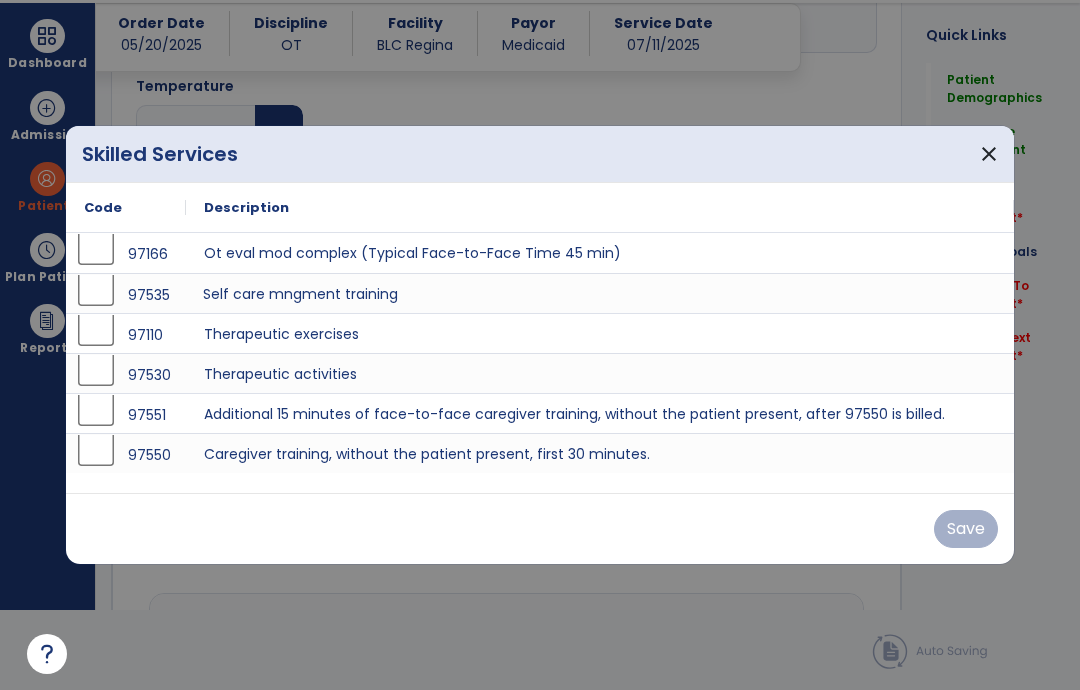 click on "Self care mngment training" at bounding box center [600, 293] 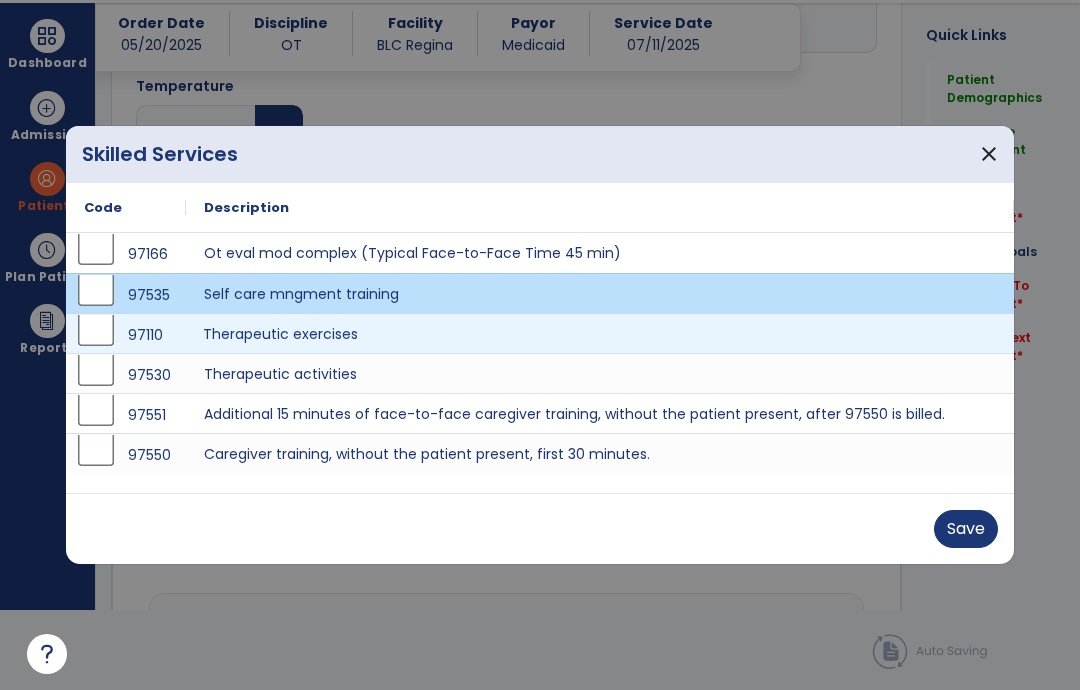 click on "Therapeutic exercises" at bounding box center [600, 333] 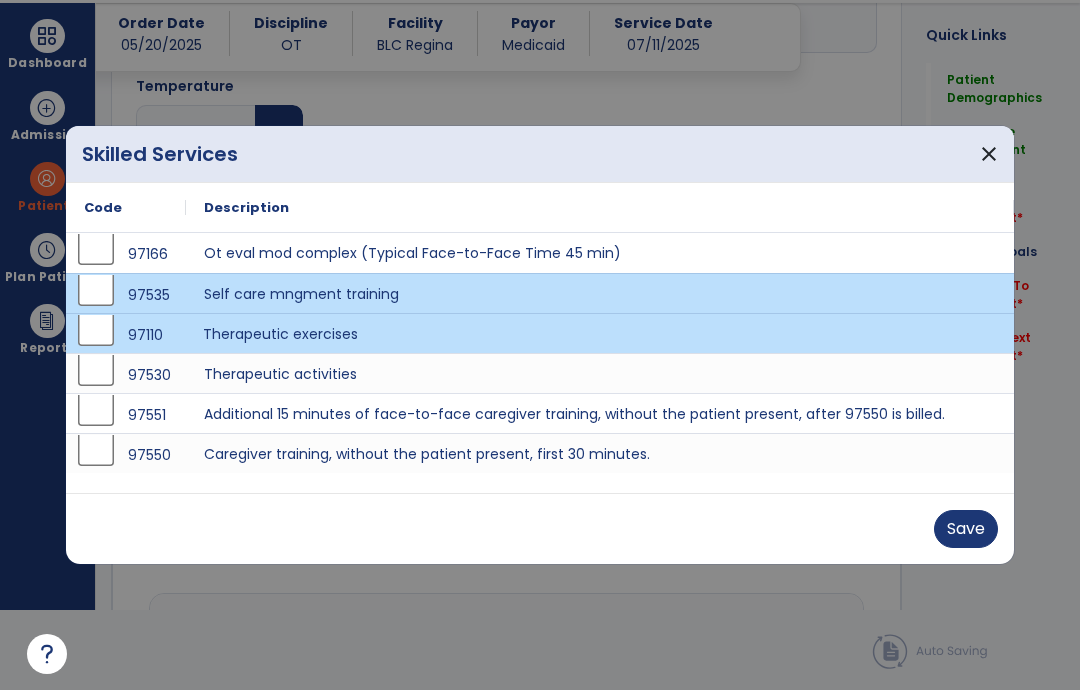 click on "Save" at bounding box center [966, 529] 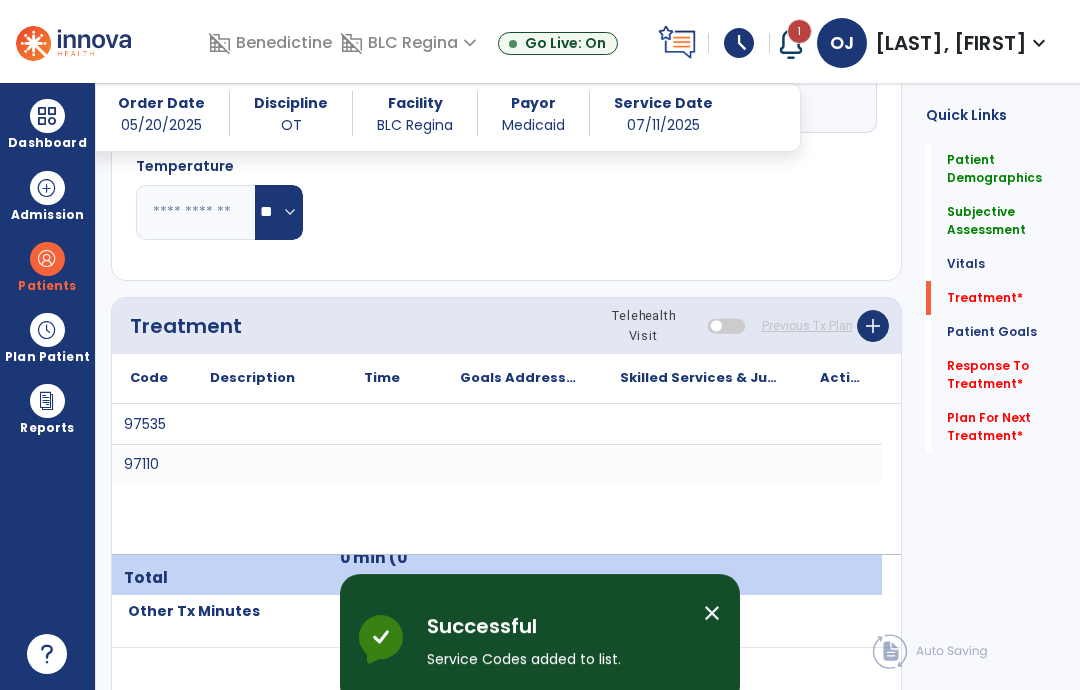 scroll, scrollTop: 80, scrollLeft: 0, axis: vertical 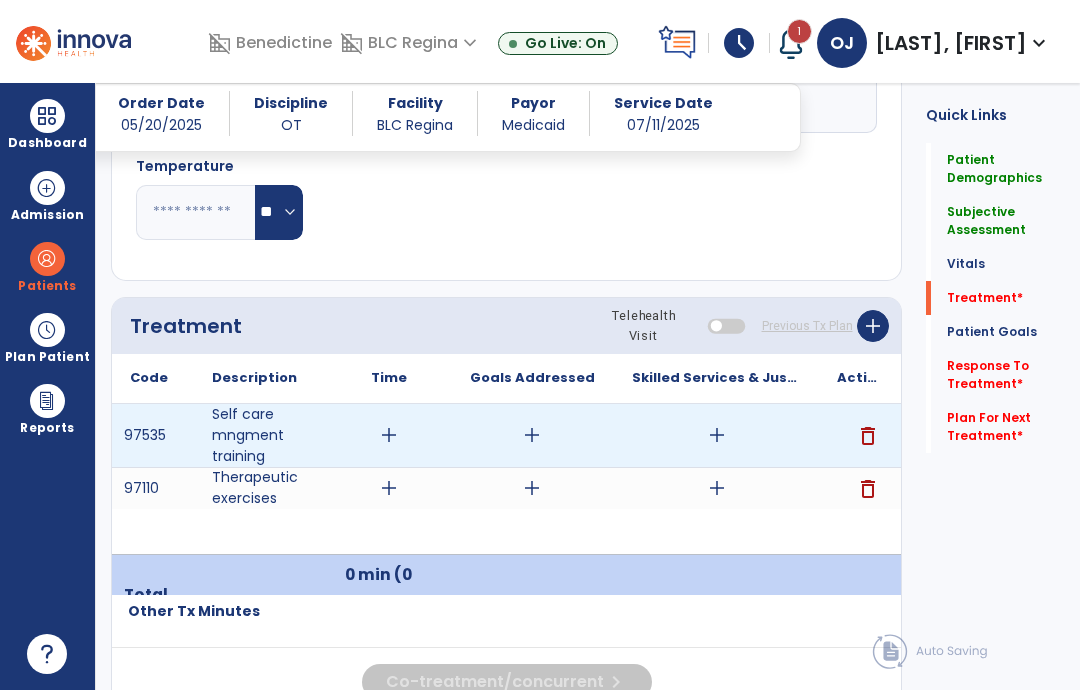 click on "add" at bounding box center [717, 435] 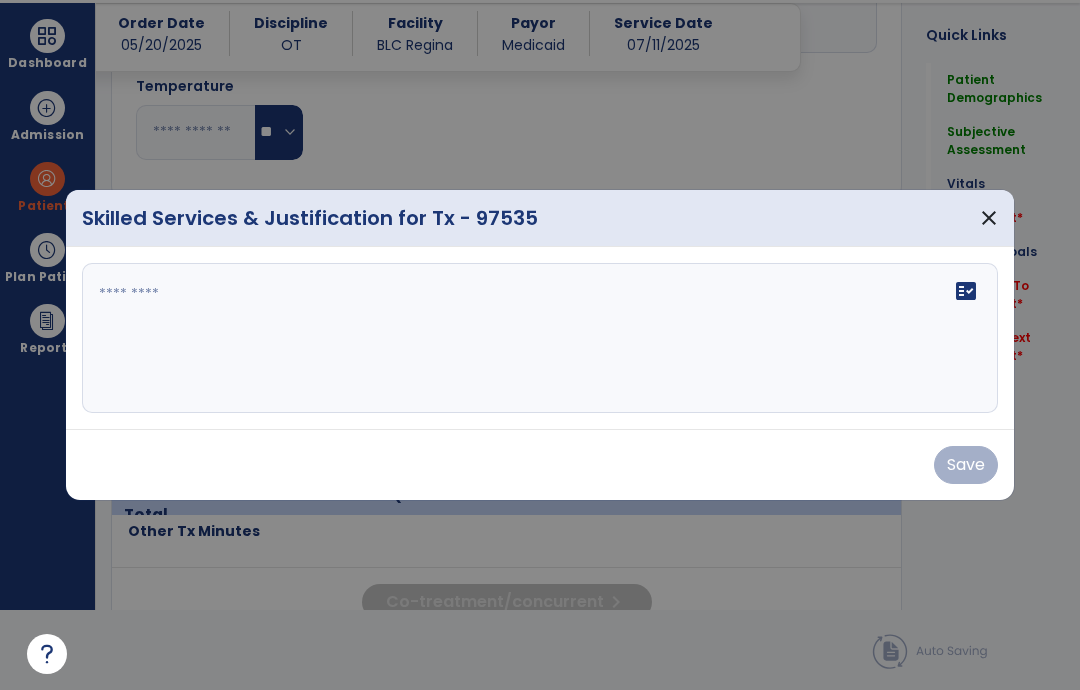 click on "fact_check" at bounding box center (540, 338) 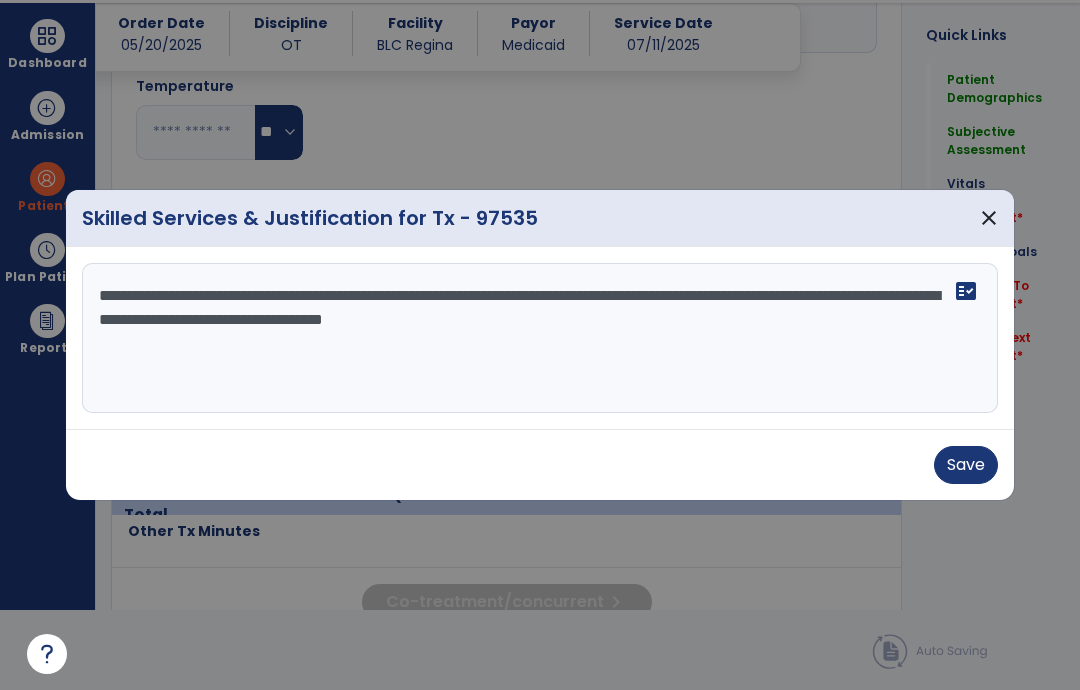 click on "**********" at bounding box center [540, 338] 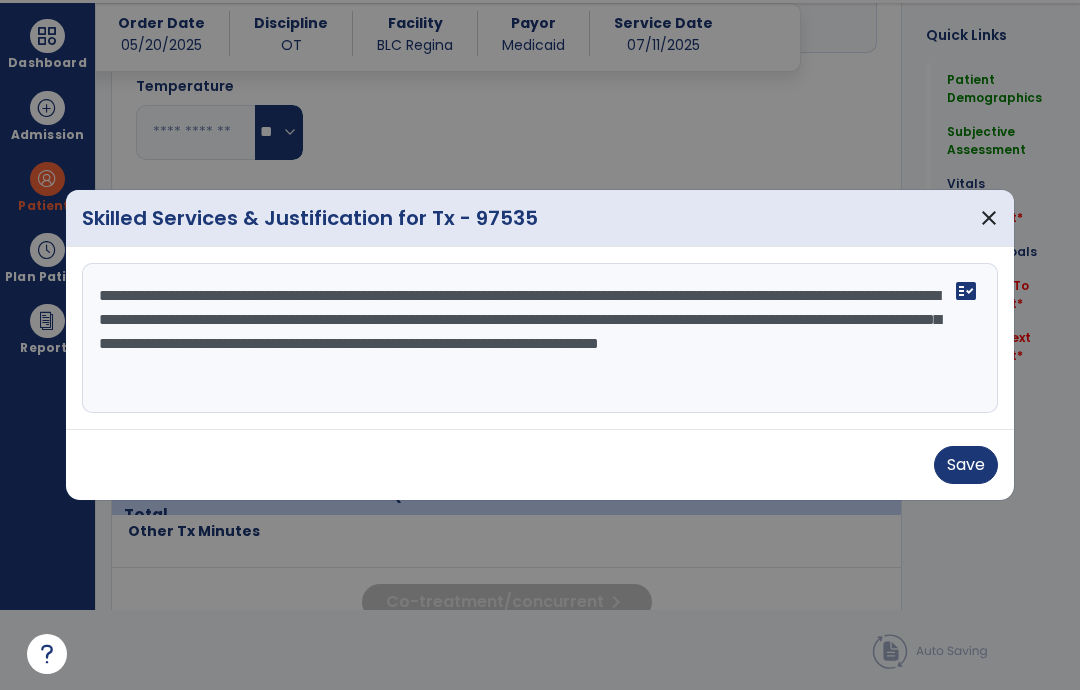 type on "**********" 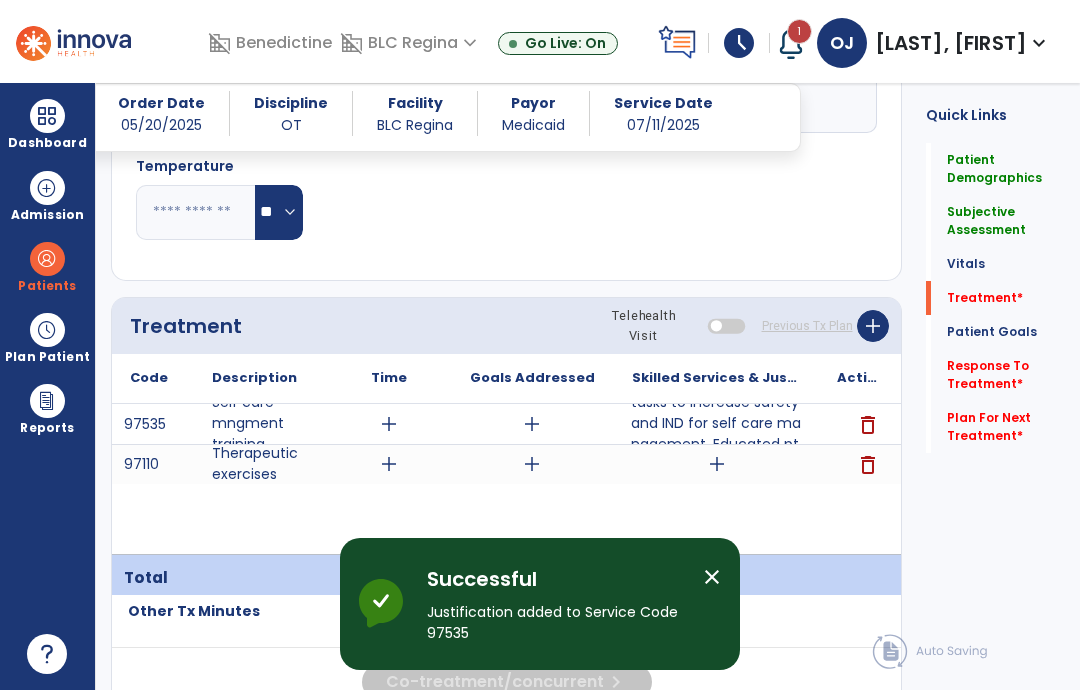 scroll, scrollTop: 80, scrollLeft: 0, axis: vertical 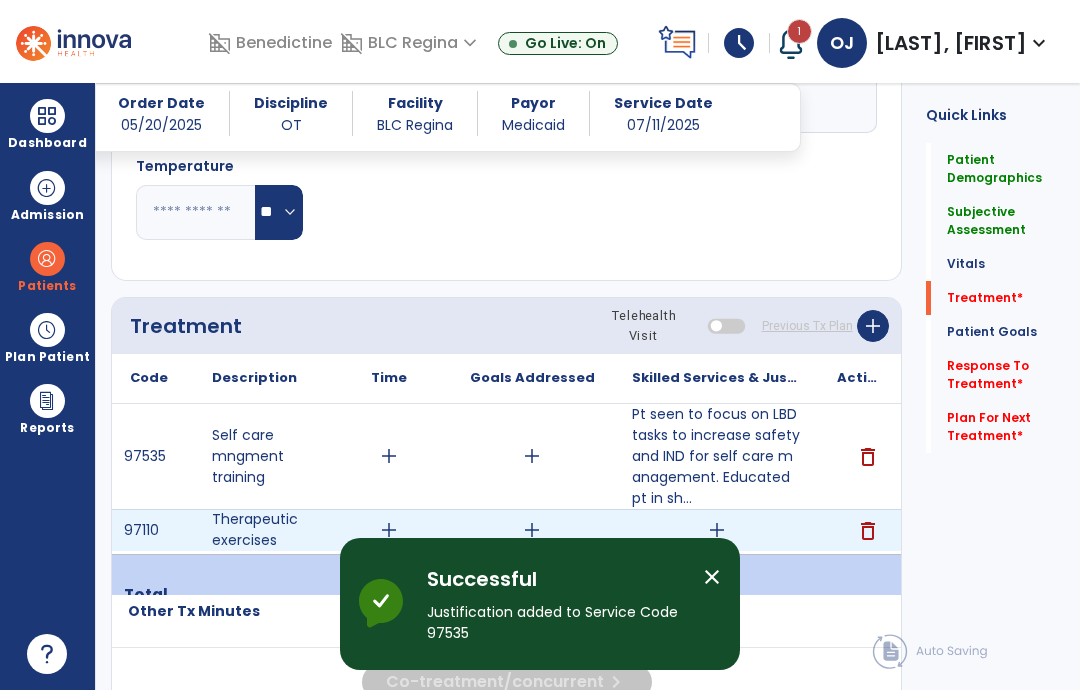 click on "add" at bounding box center (717, 530) 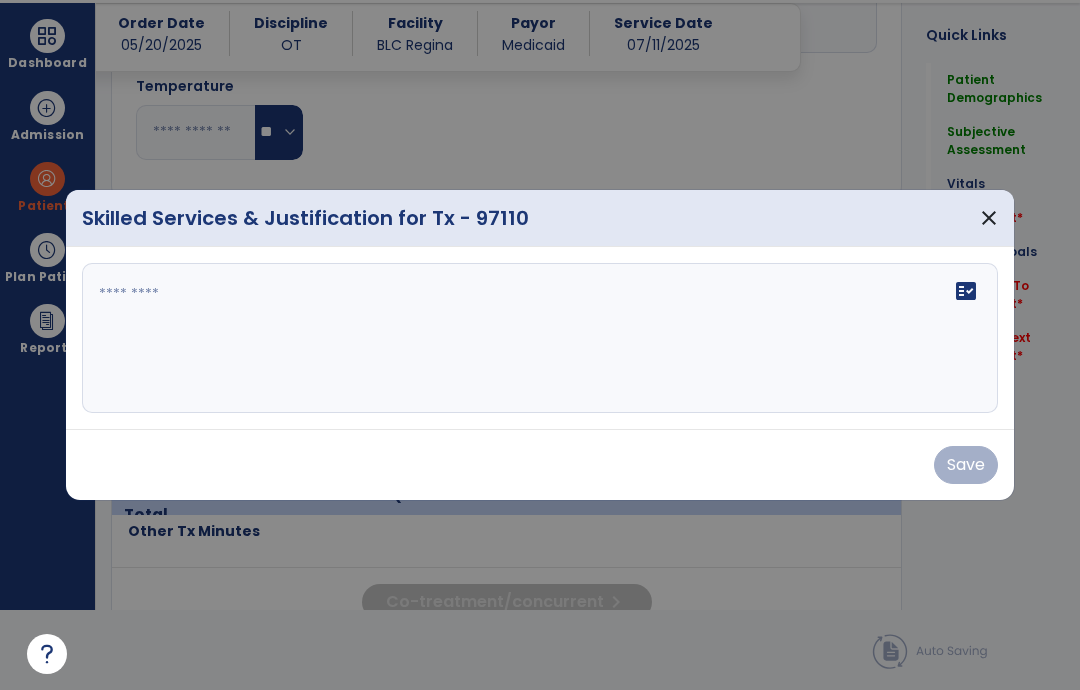 scroll, scrollTop: 0, scrollLeft: 0, axis: both 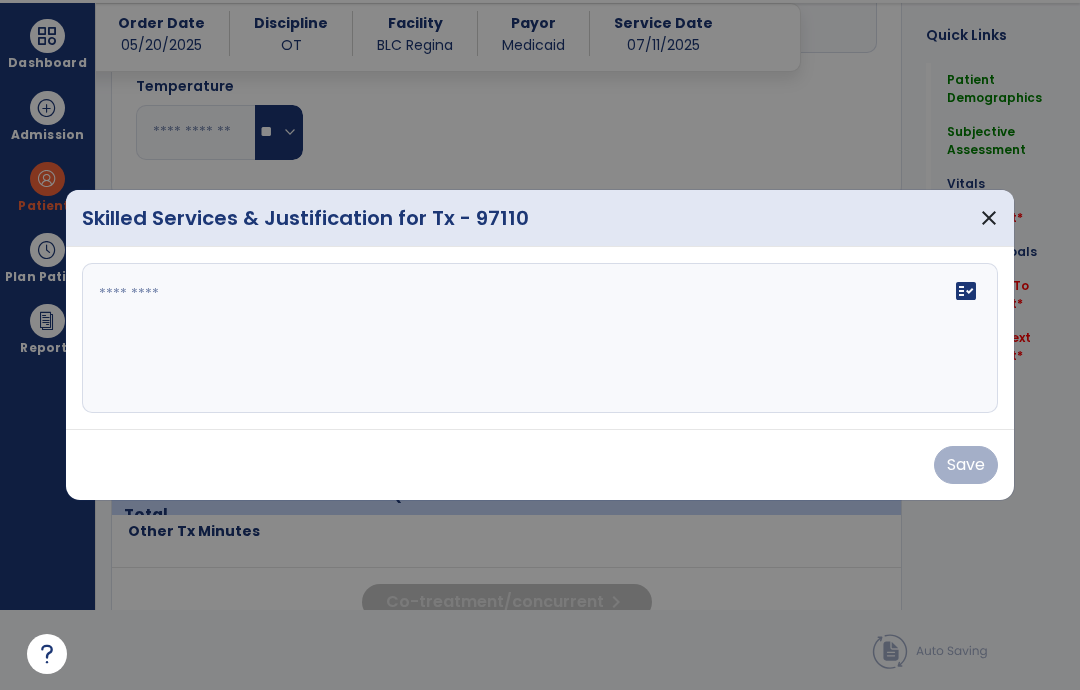 click on "fact_check" at bounding box center [540, 338] 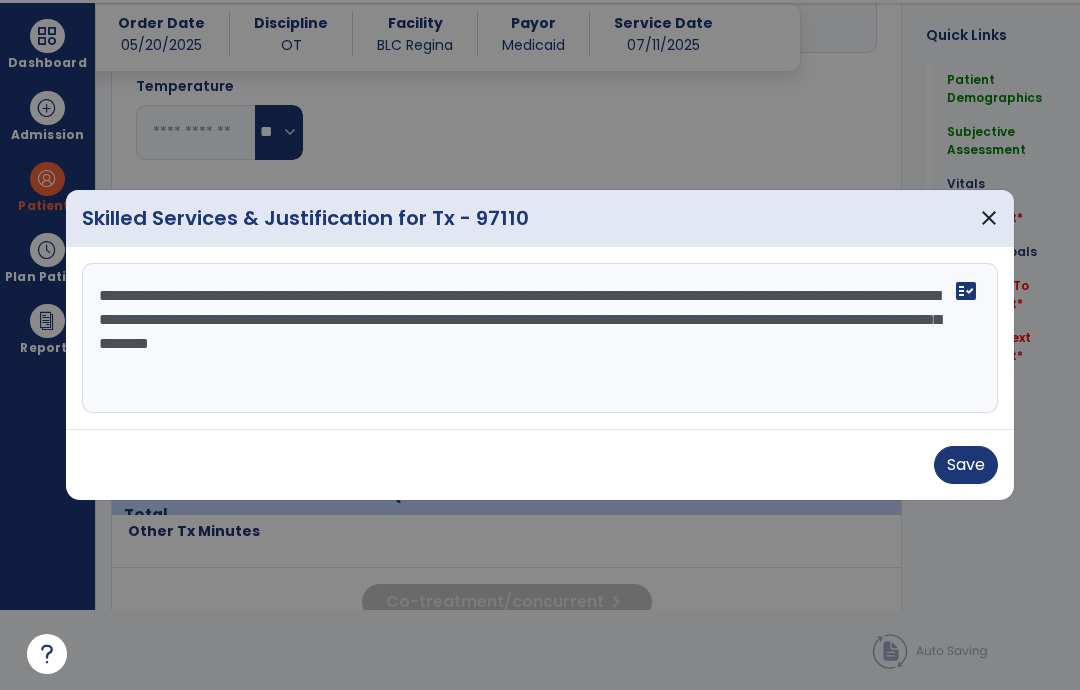 type on "**********" 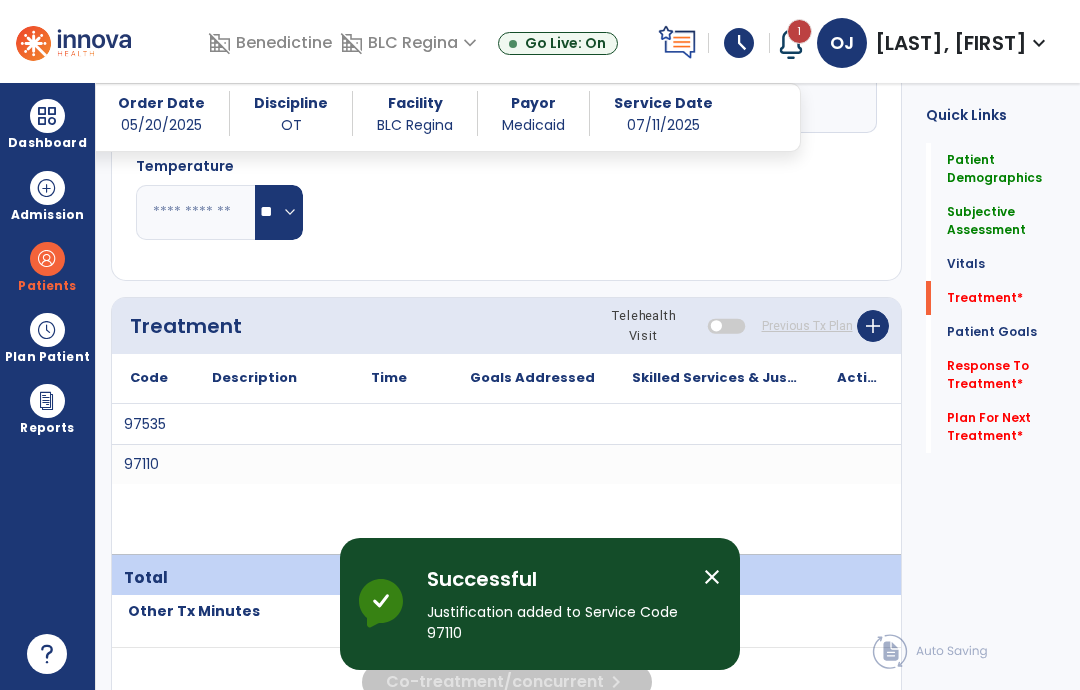 scroll, scrollTop: 80, scrollLeft: 0, axis: vertical 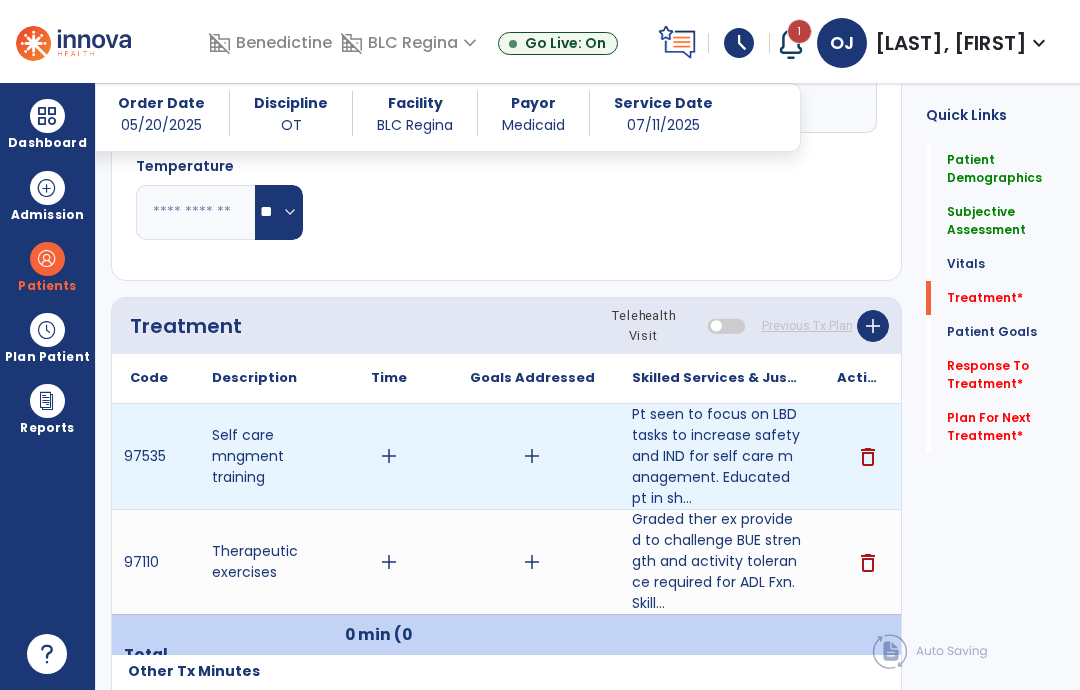 click on "add" at bounding box center [389, 456] 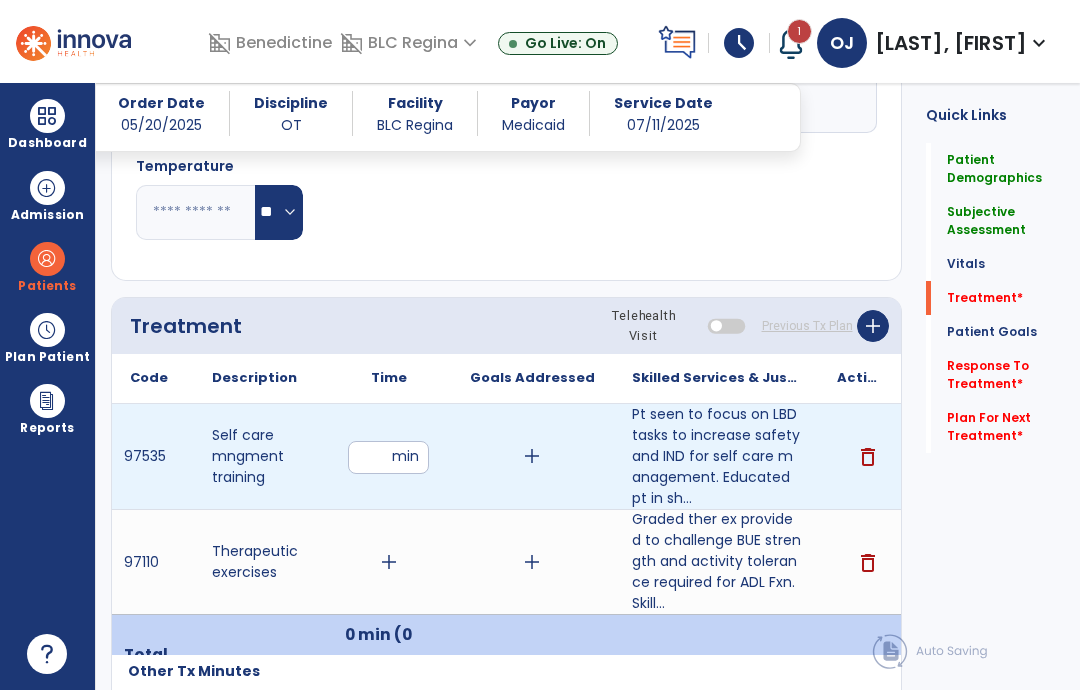 type on "**" 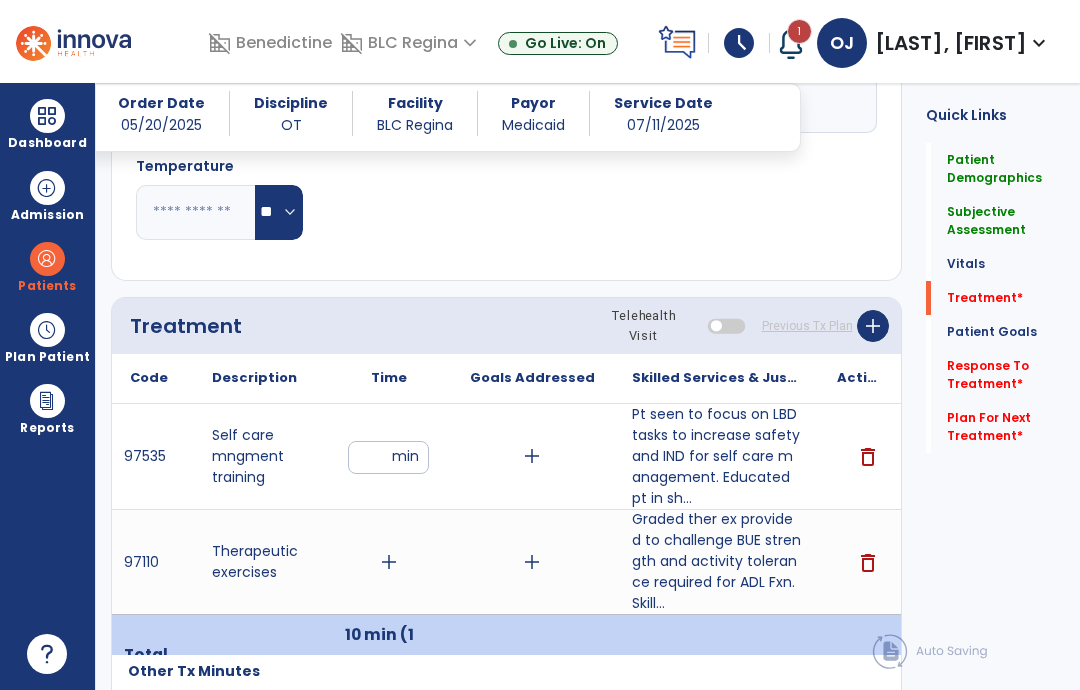 click on "add" at bounding box center (389, 562) 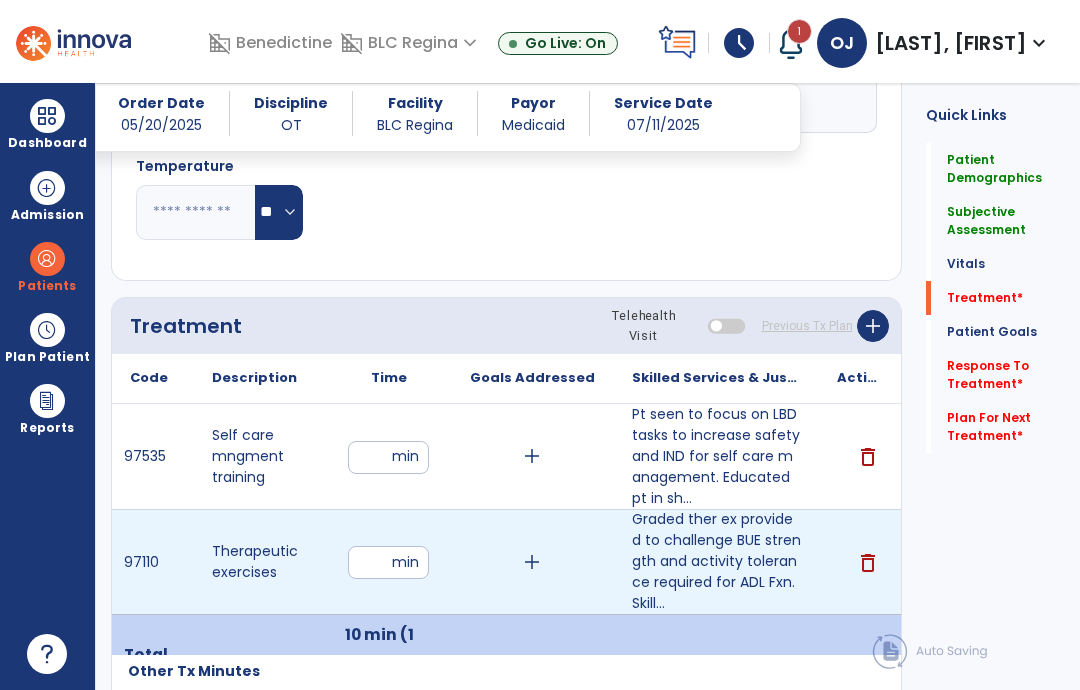 type on "**" 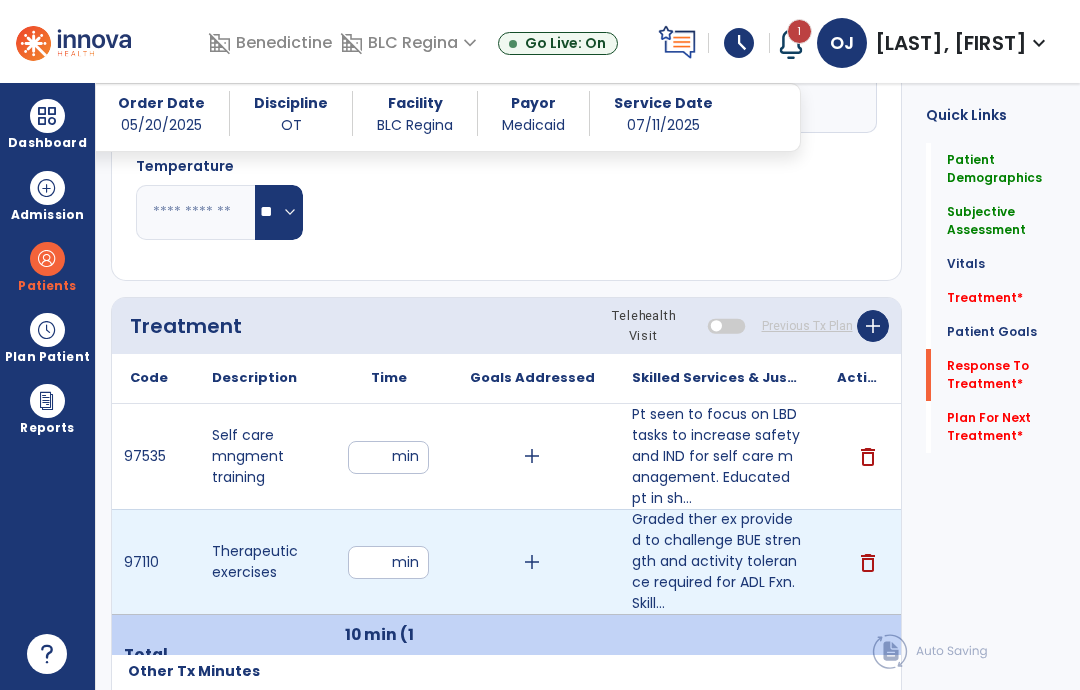 click on "Response To Treatment   *" 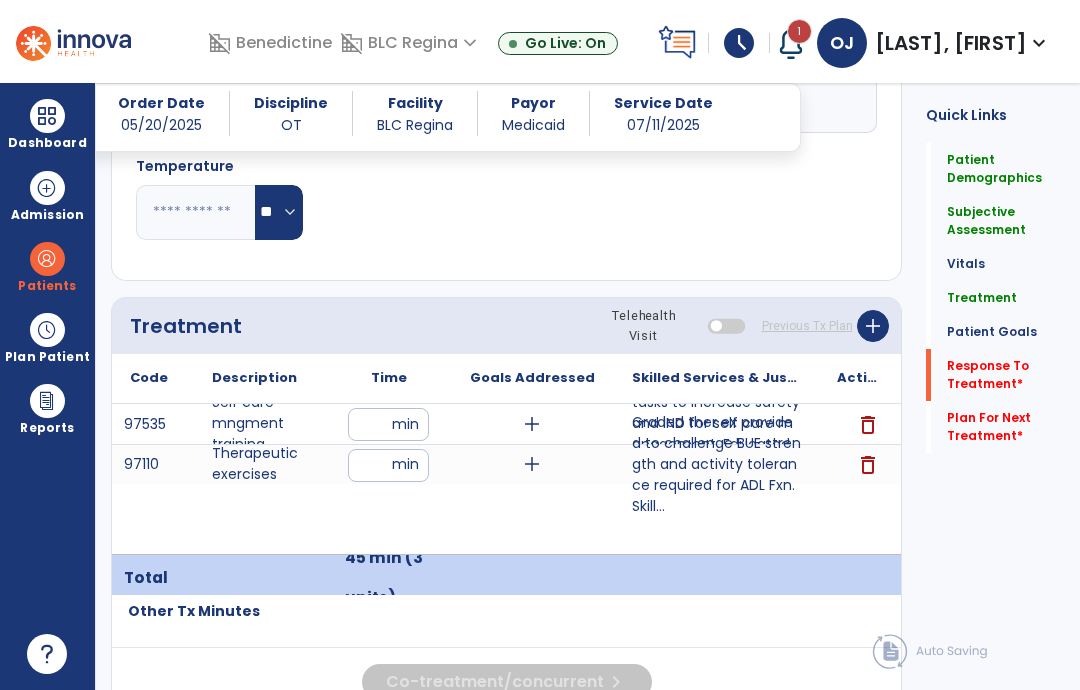 scroll, scrollTop: 3889, scrollLeft: 0, axis: vertical 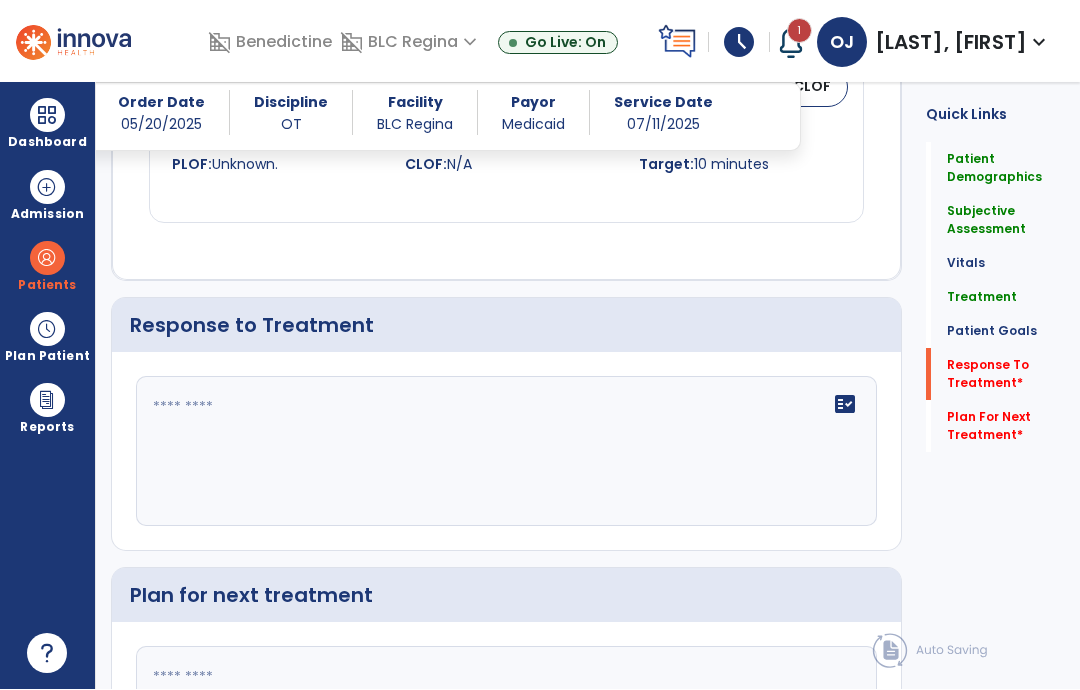 click 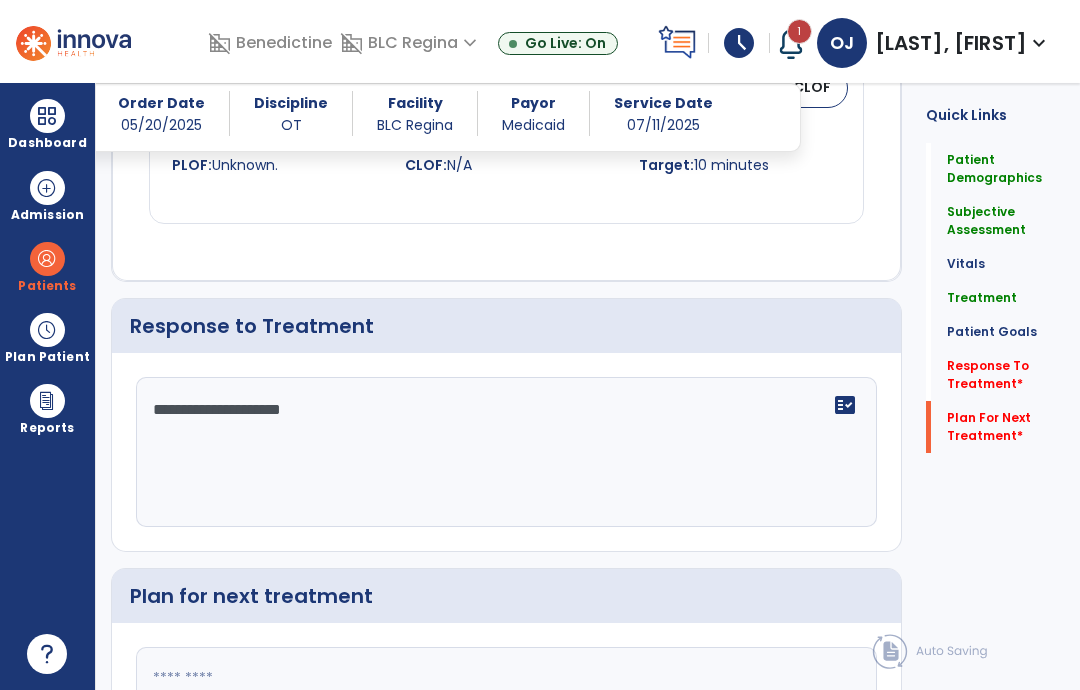 type on "**********" 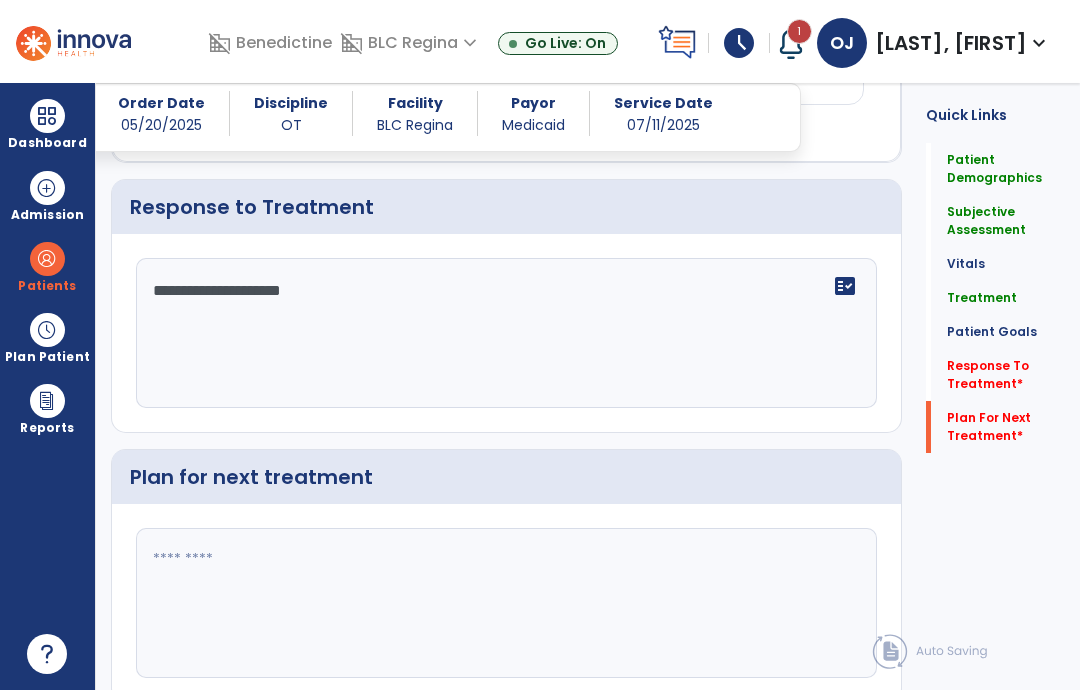 click 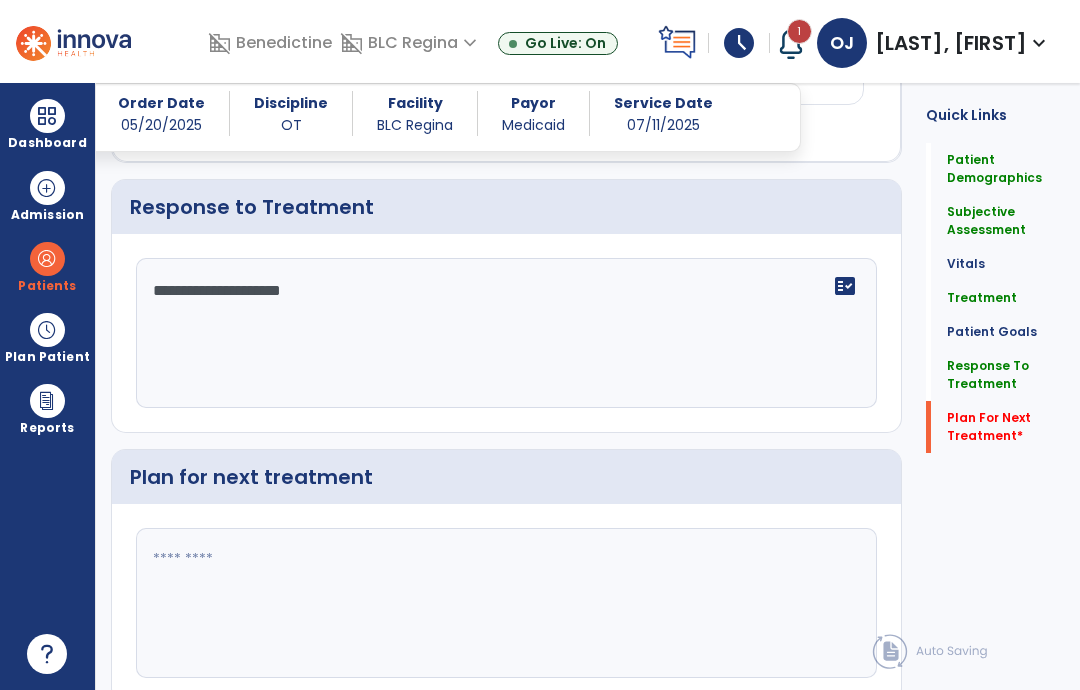 scroll, scrollTop: 3947, scrollLeft: 0, axis: vertical 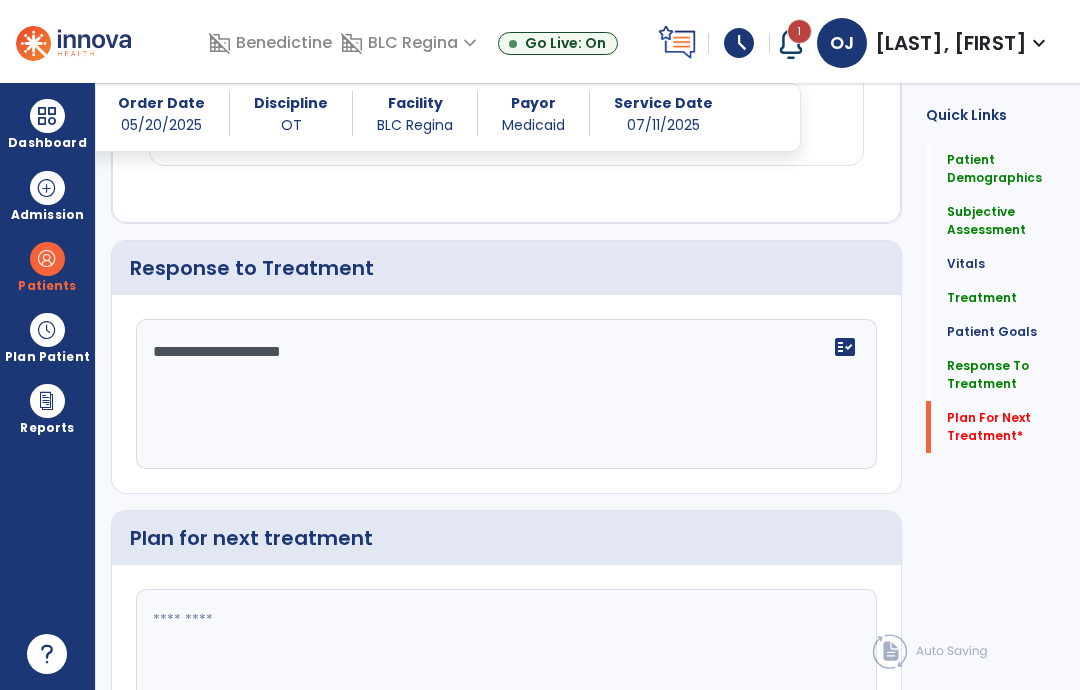 click 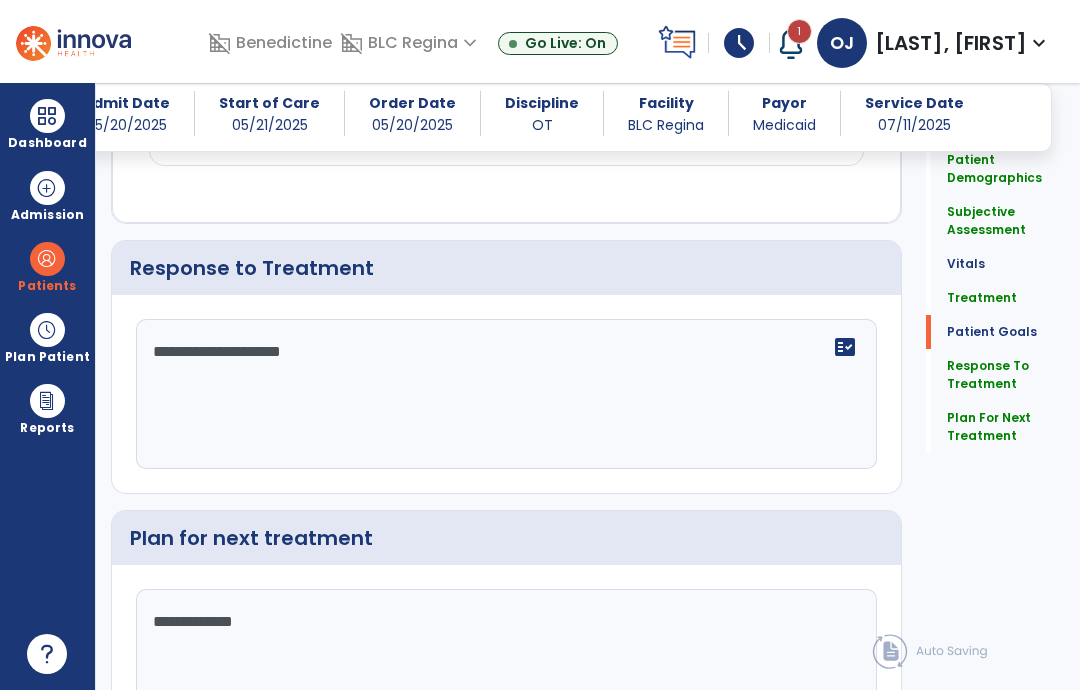 scroll, scrollTop: 0, scrollLeft: 0, axis: both 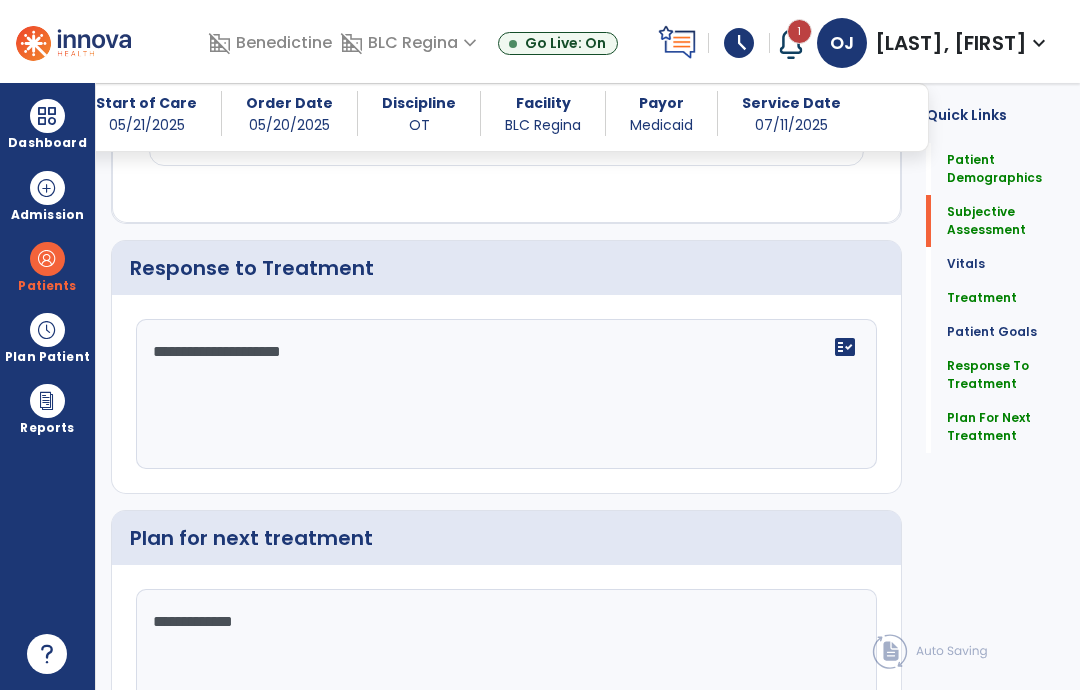type on "**********" 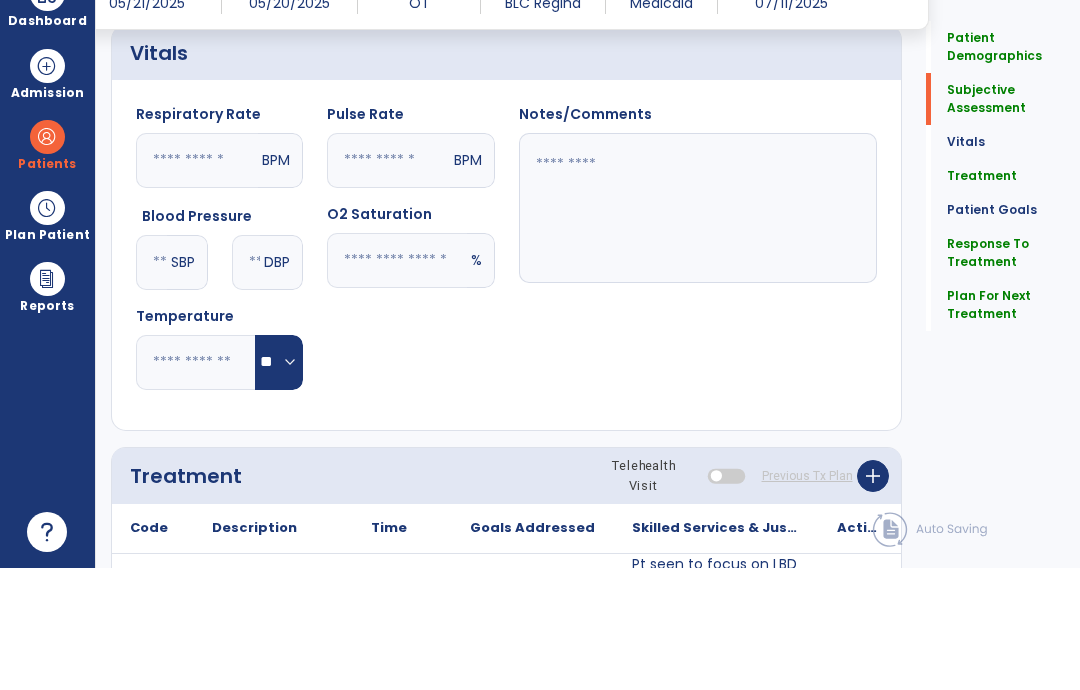 scroll, scrollTop: 1323, scrollLeft: 0, axis: vertical 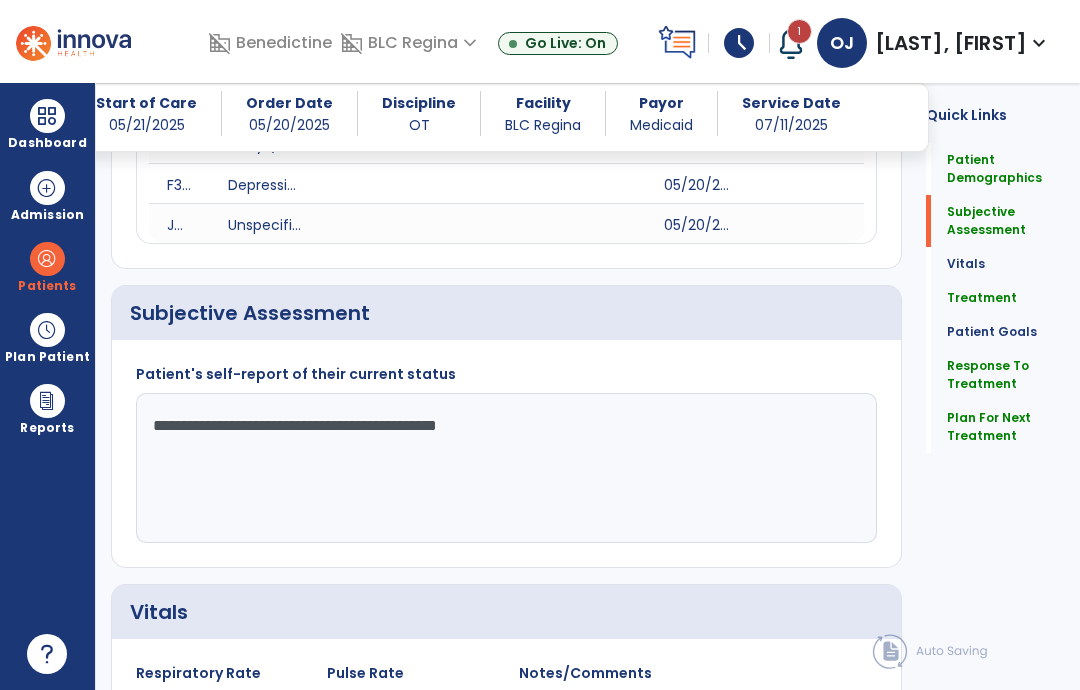 click on "Patient Goals   Patient Goals" 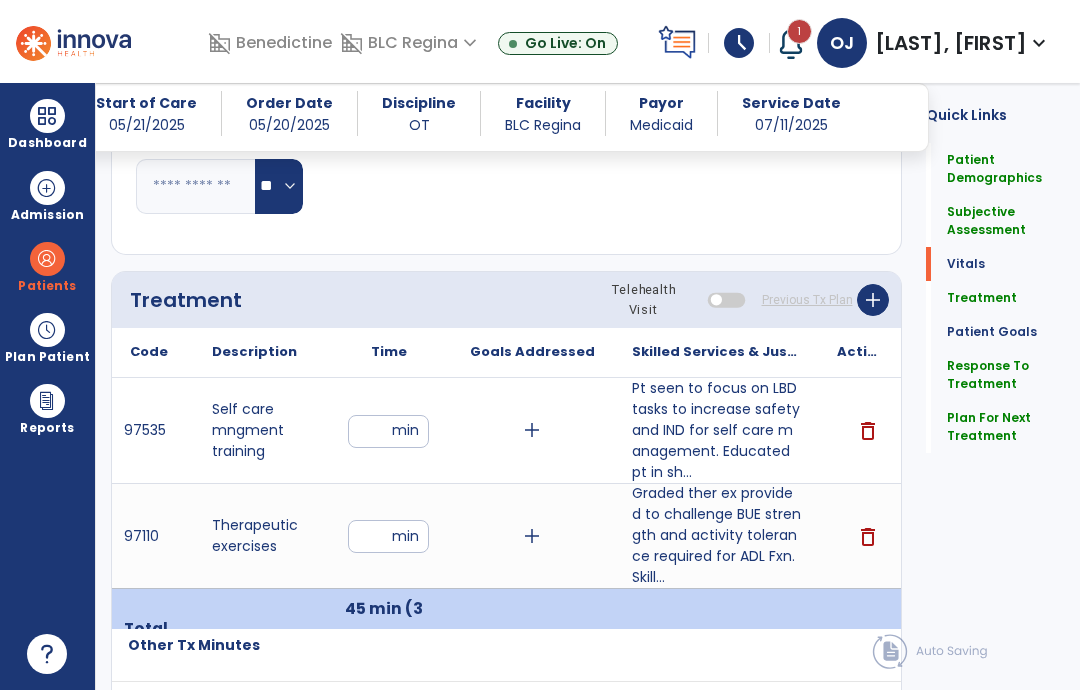 scroll, scrollTop: 2144, scrollLeft: 0, axis: vertical 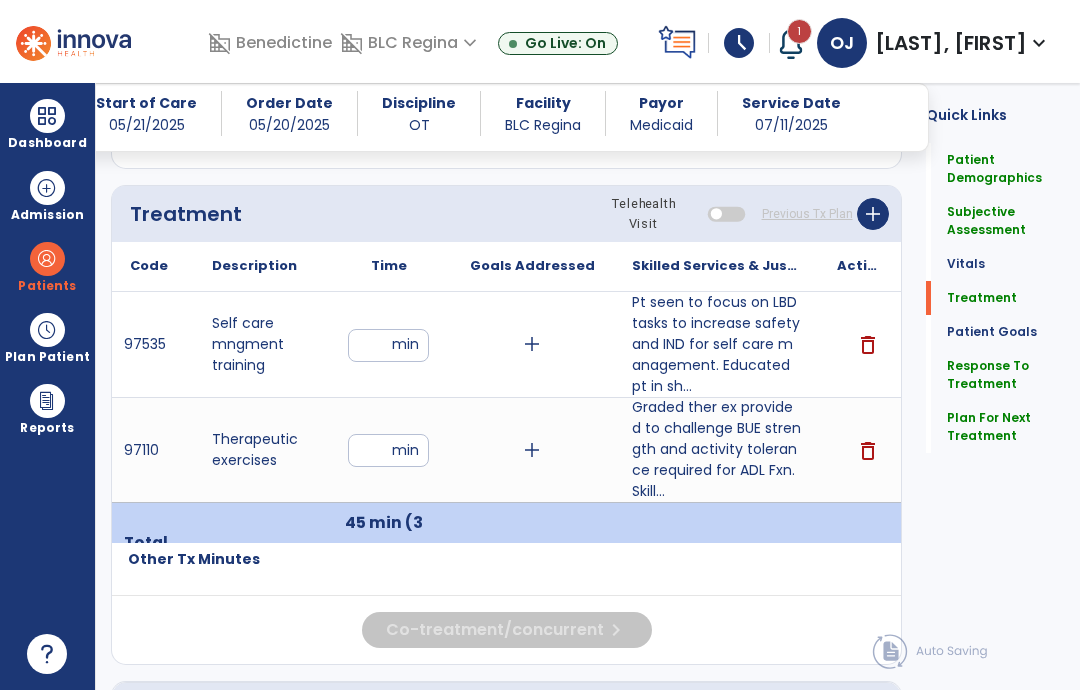 click on "**" at bounding box center (388, 450) 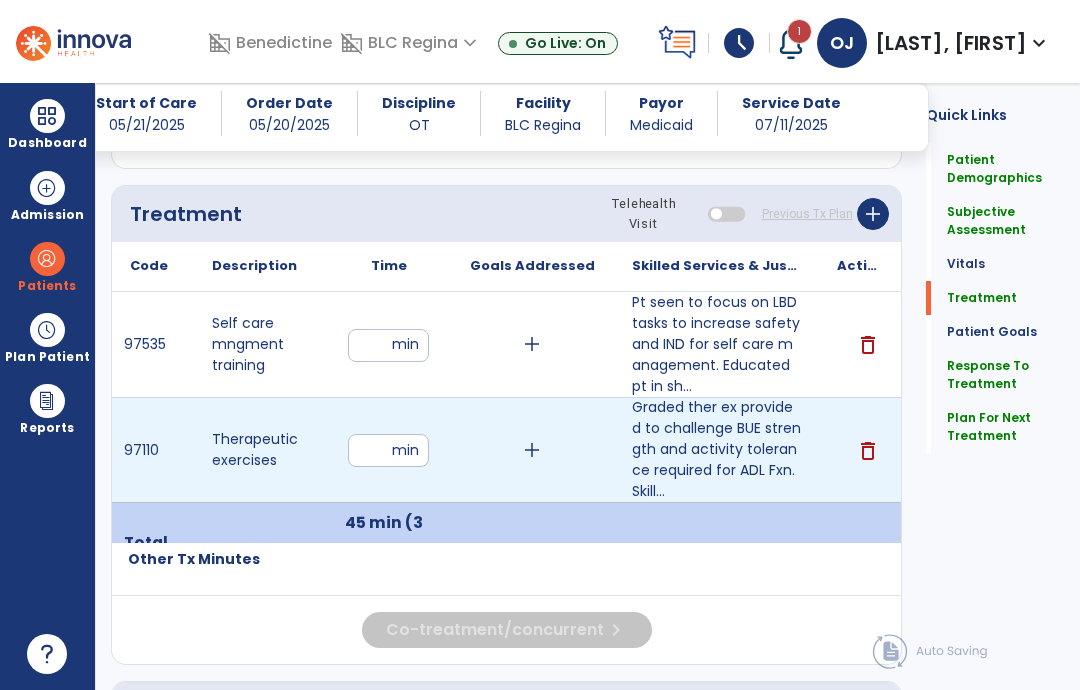 type on "**" 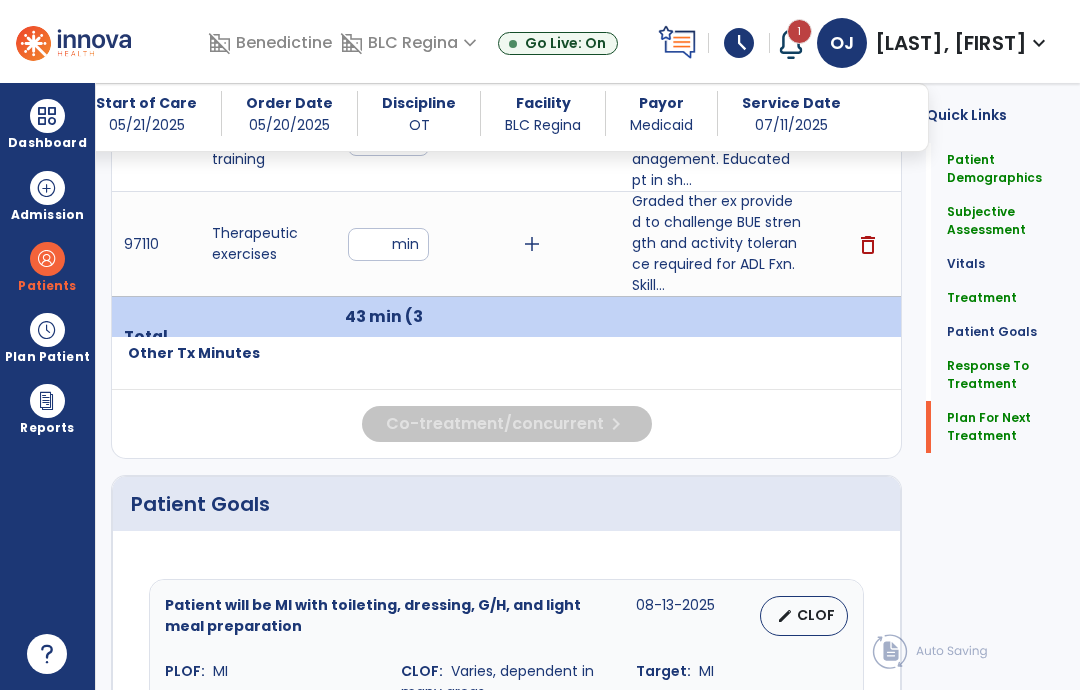 click on "Plan For Next Treatment" 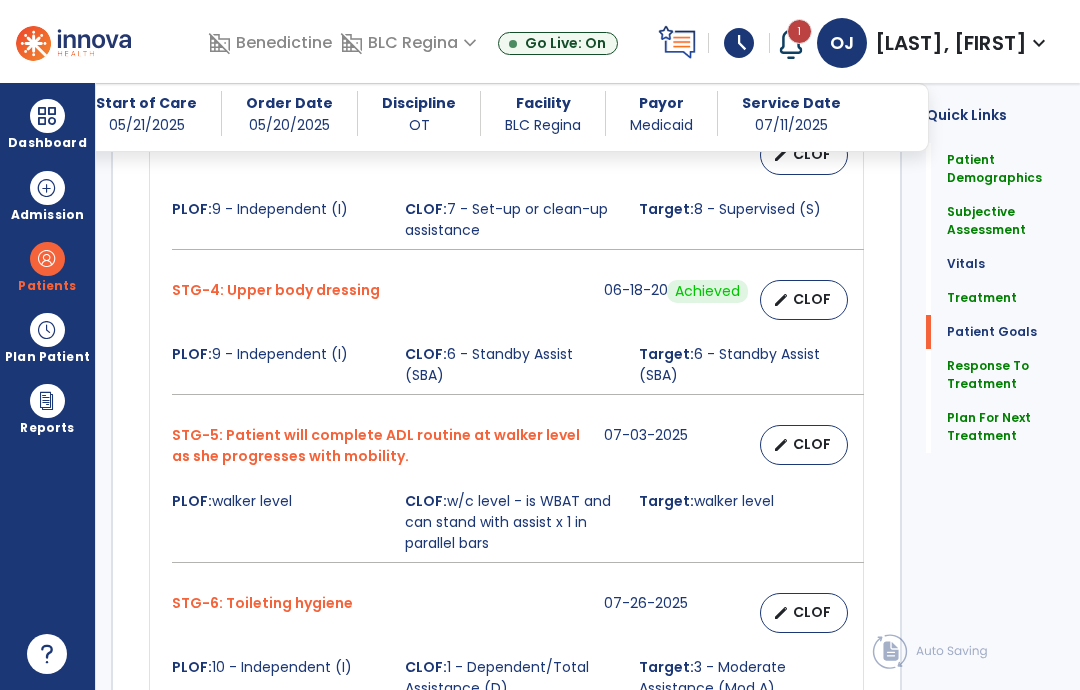 scroll, scrollTop: 4008, scrollLeft: 0, axis: vertical 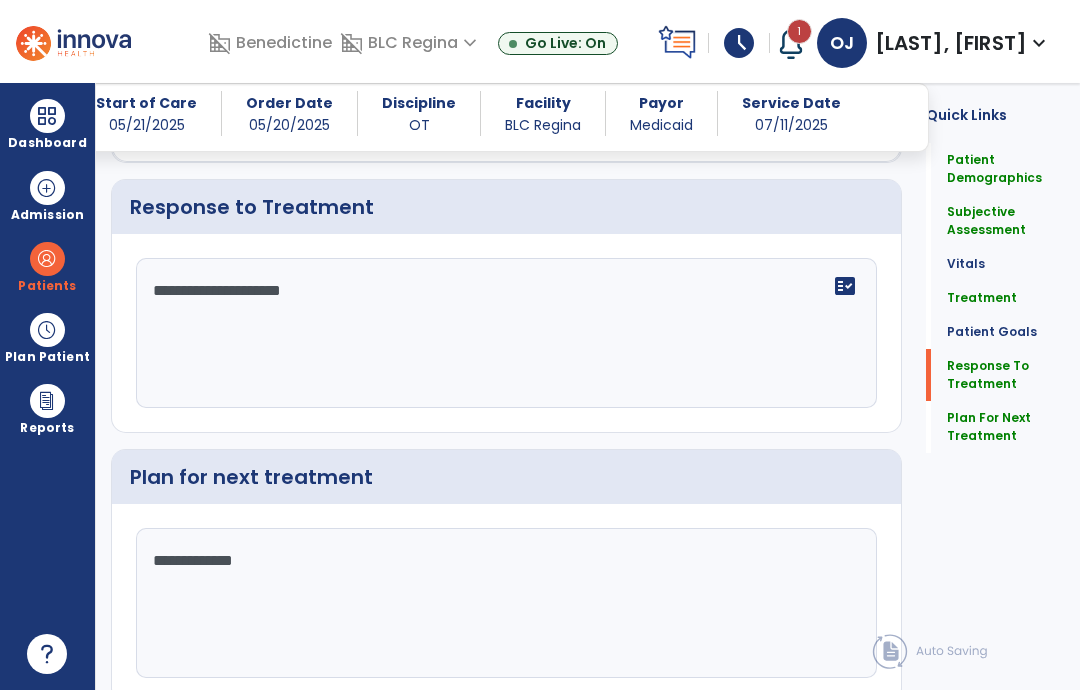 click on "Sign Doc" 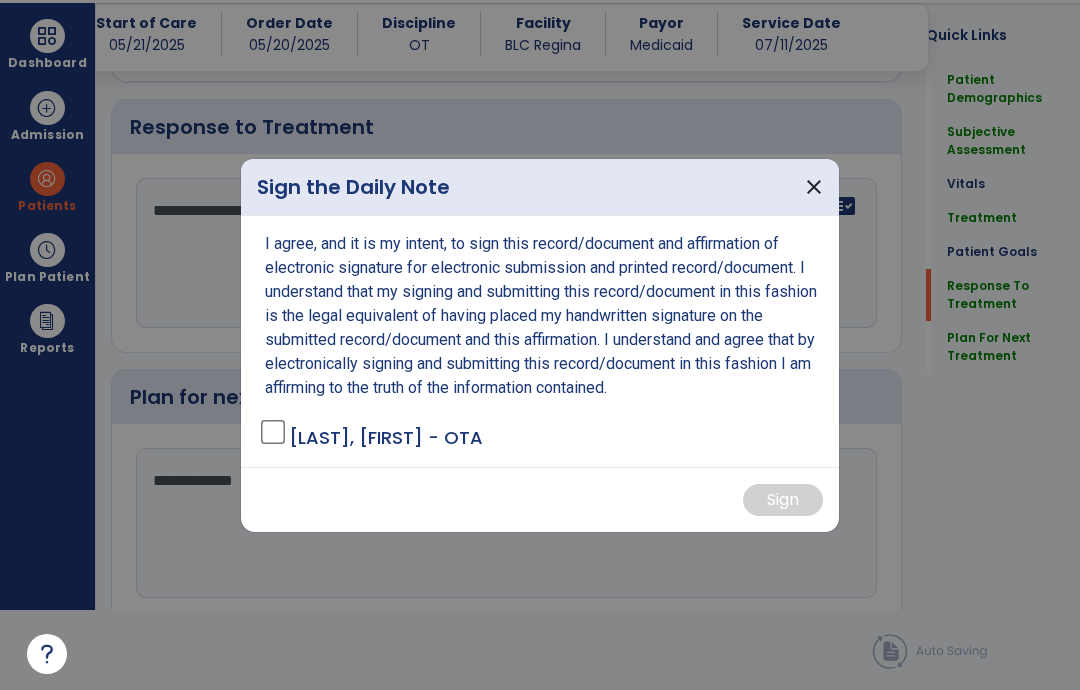 click on "I agree, and it is my intent, to sign this record/document and affirmation of electronic signature for electronic submission and printed record/document. I understand that my signing and submitting this record/document in this fashion is the legal equivalent of having placed my handwritten signature on the submitted record/document and this affirmation. I understand and agree that by electronically signing and submitting this record/document in this fashion I am affirming to the truth of the information contained. [LAST], [FIRST] - OTA" at bounding box center [540, 341] 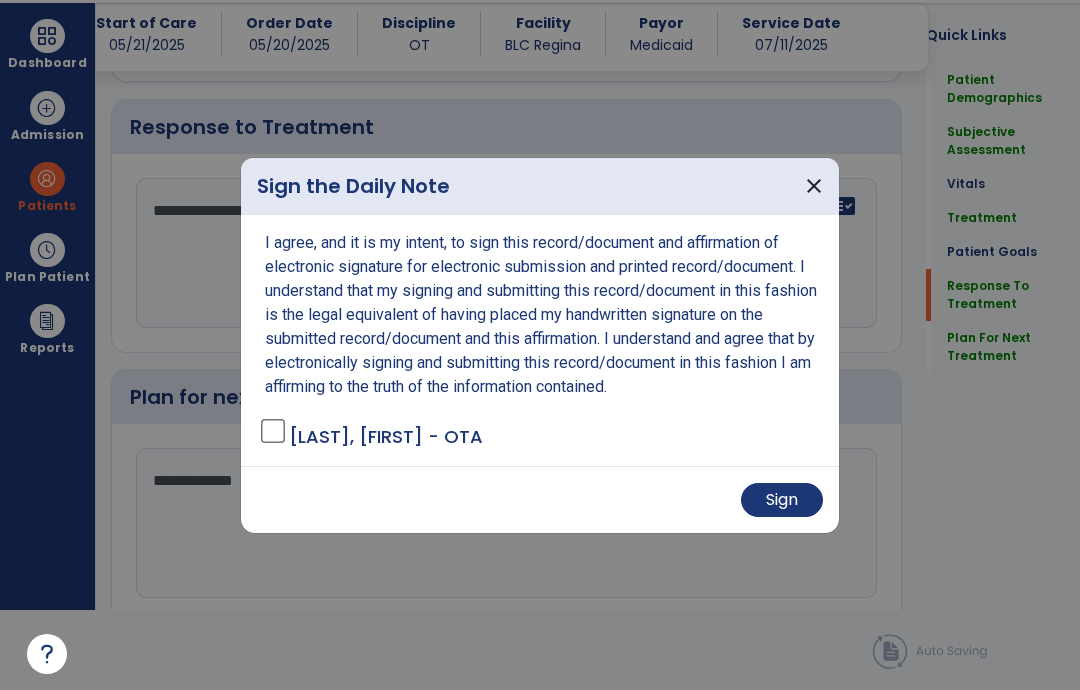 click on "Sign" at bounding box center [782, 500] 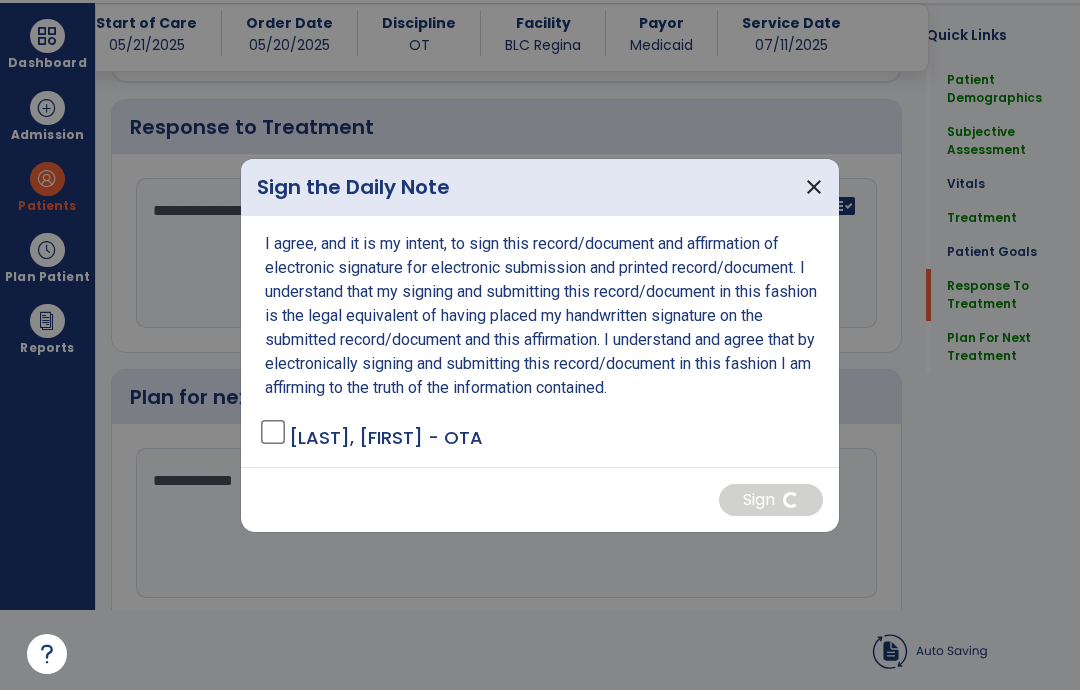 scroll, scrollTop: 80, scrollLeft: 0, axis: vertical 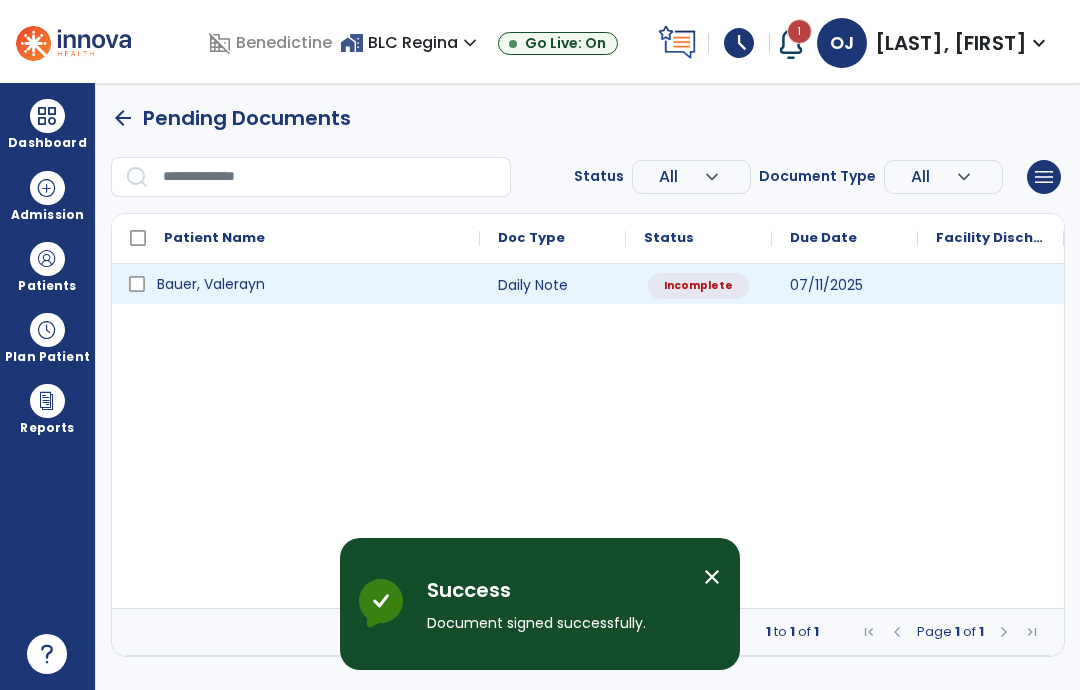 click on "Bauer, Valerayn" at bounding box center [211, 284] 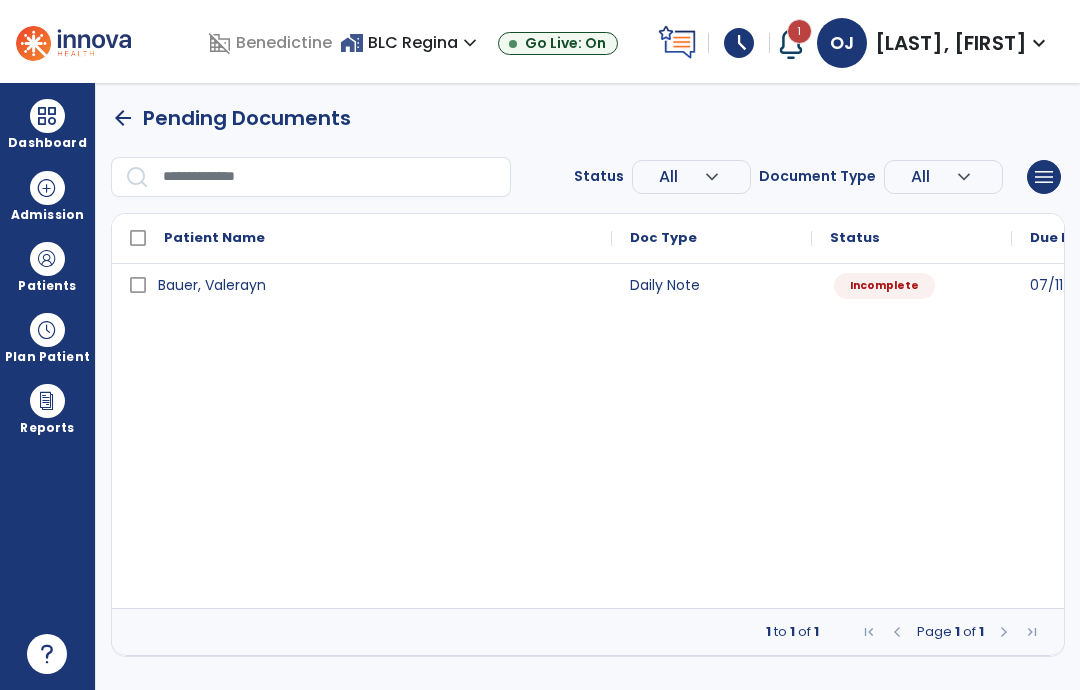 select on "*" 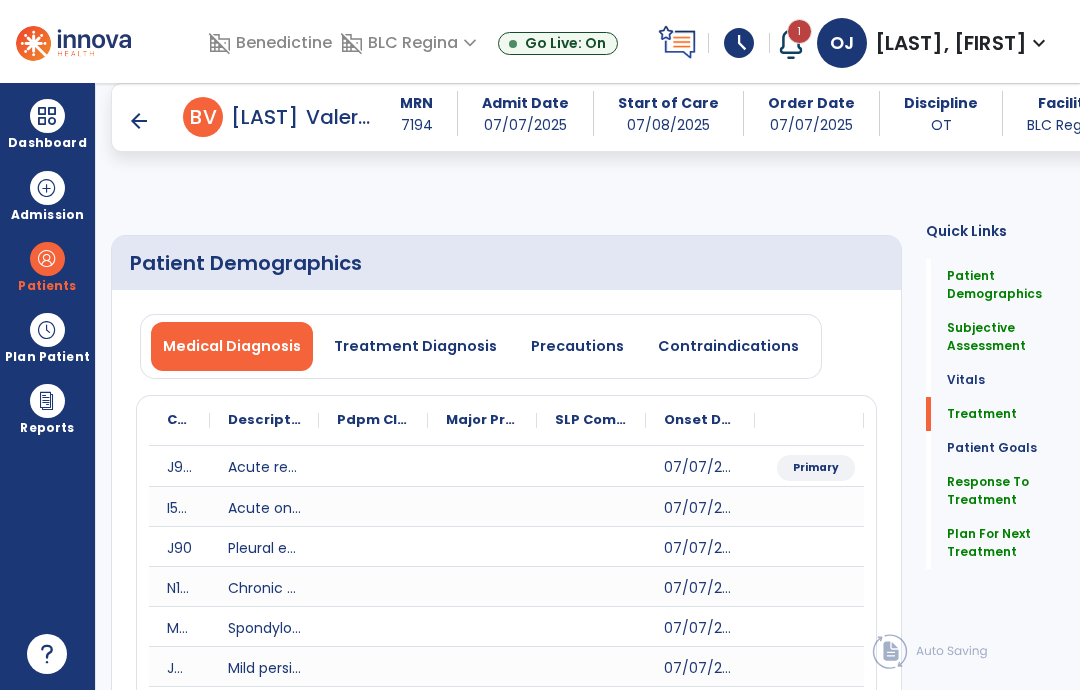 click on "Plan For Next Treatment" 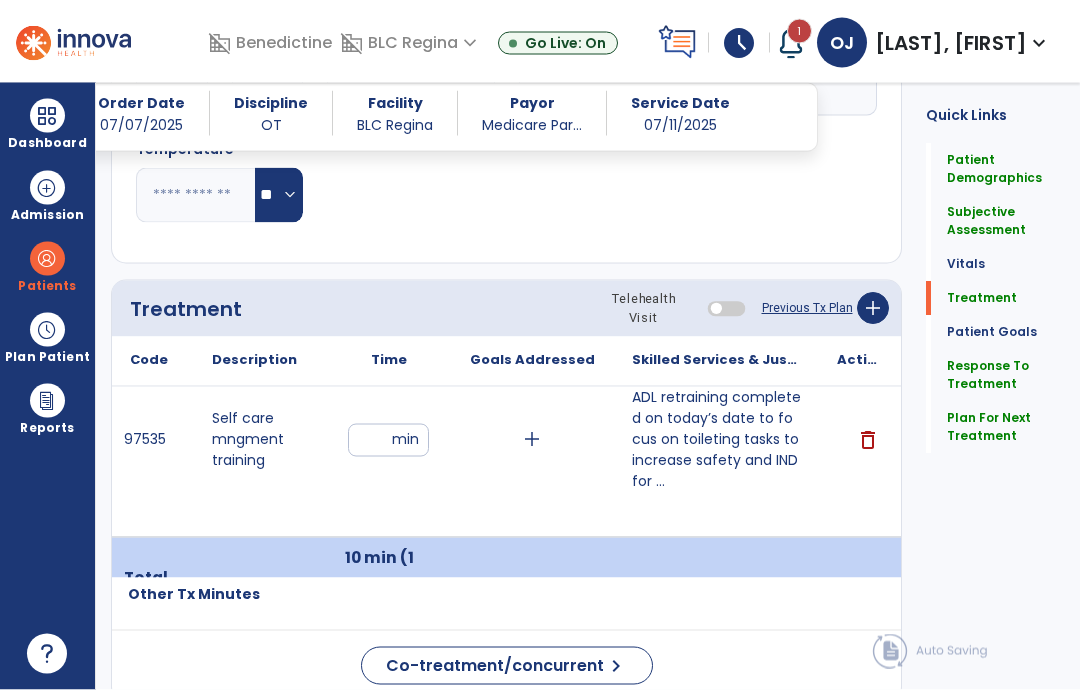 scroll, scrollTop: 1934, scrollLeft: 0, axis: vertical 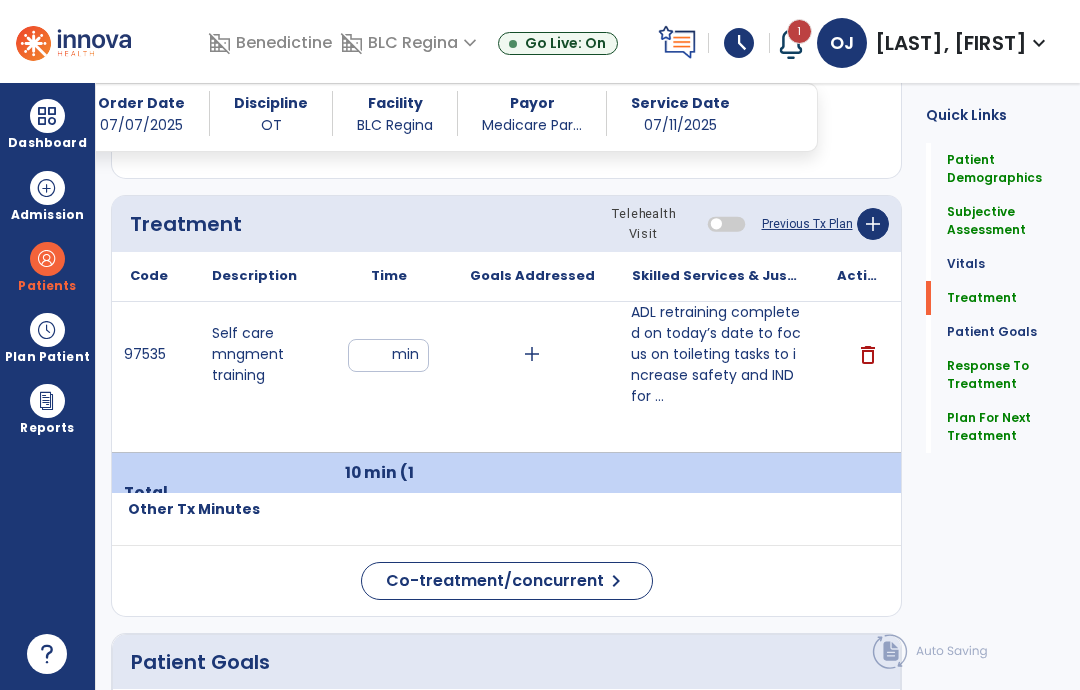 click on "ADL retraining completed on today’s date to focus on toileting tasks to increase safety and IND for ..." at bounding box center [716, 354] 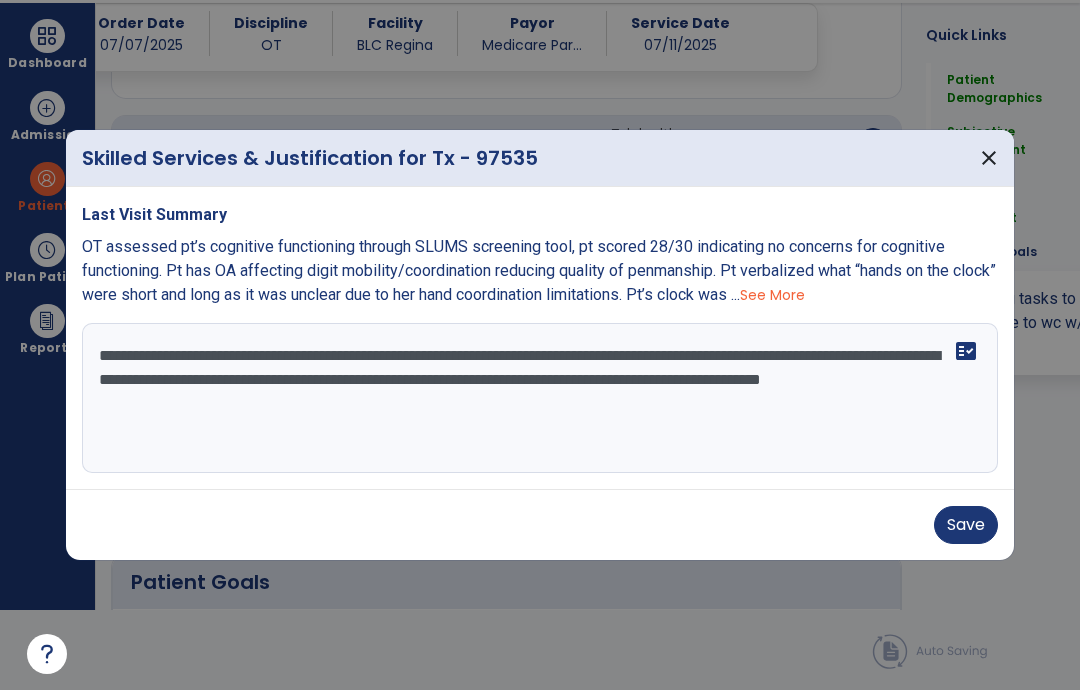 scroll, scrollTop: 0, scrollLeft: 0, axis: both 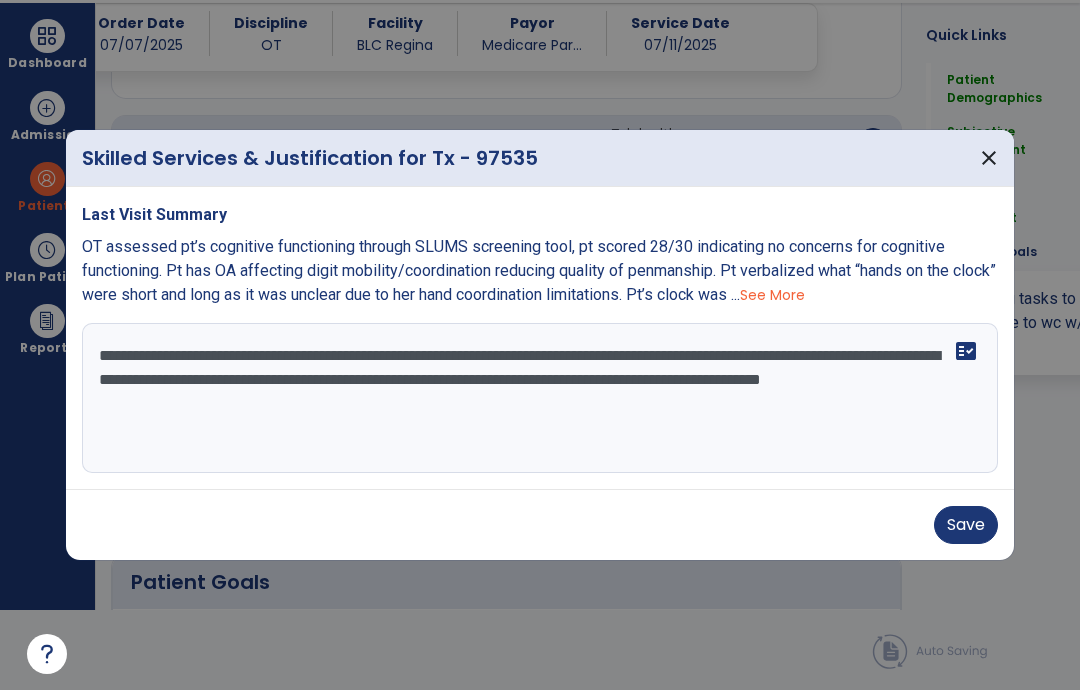 click on "**********" at bounding box center (540, 398) 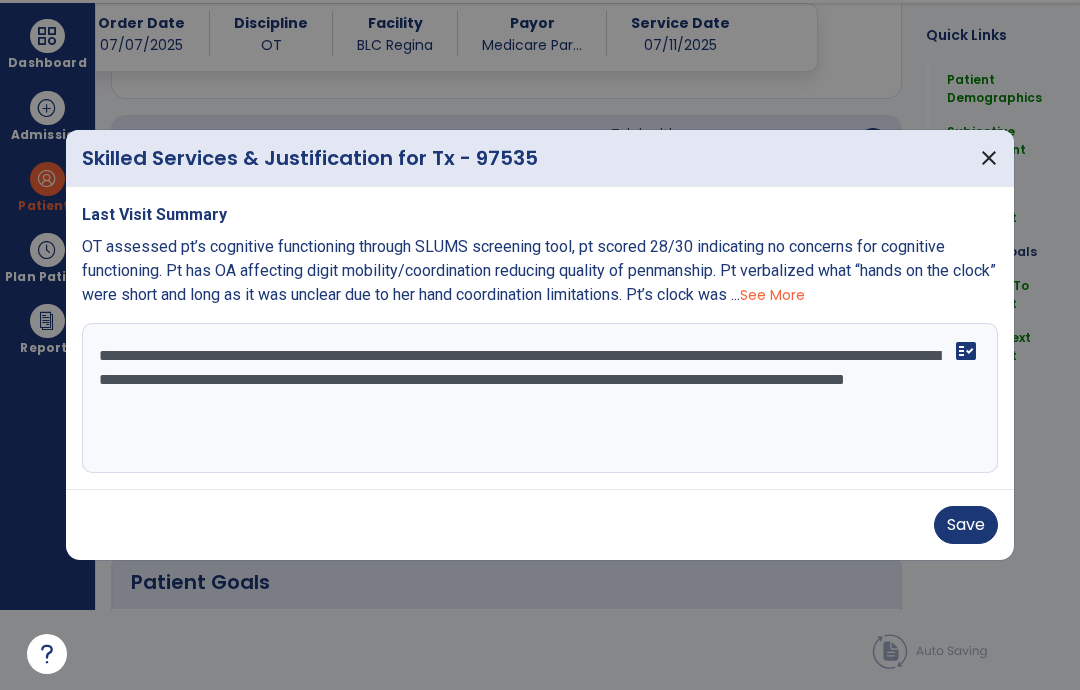click on "**********" at bounding box center [540, 398] 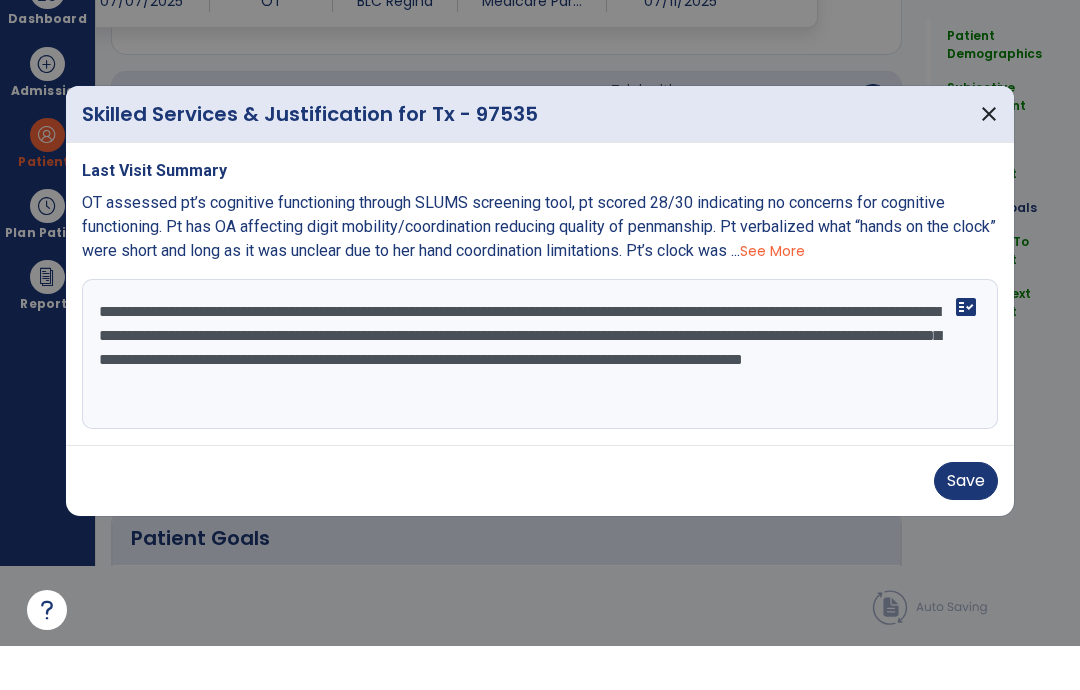type on "**********" 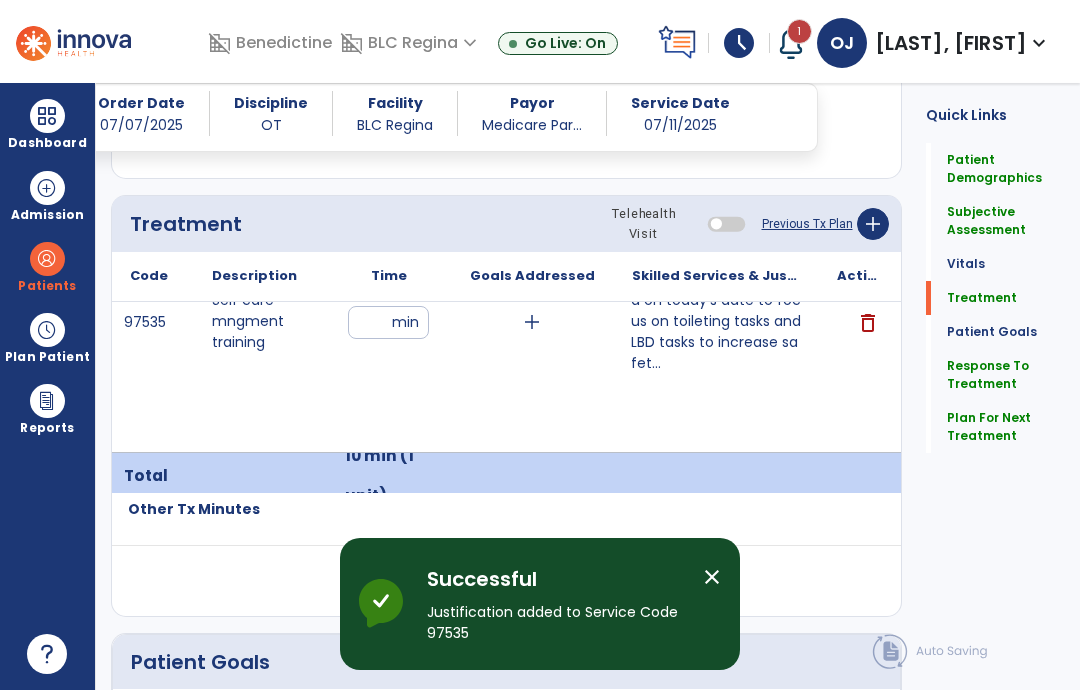 scroll, scrollTop: 80, scrollLeft: 0, axis: vertical 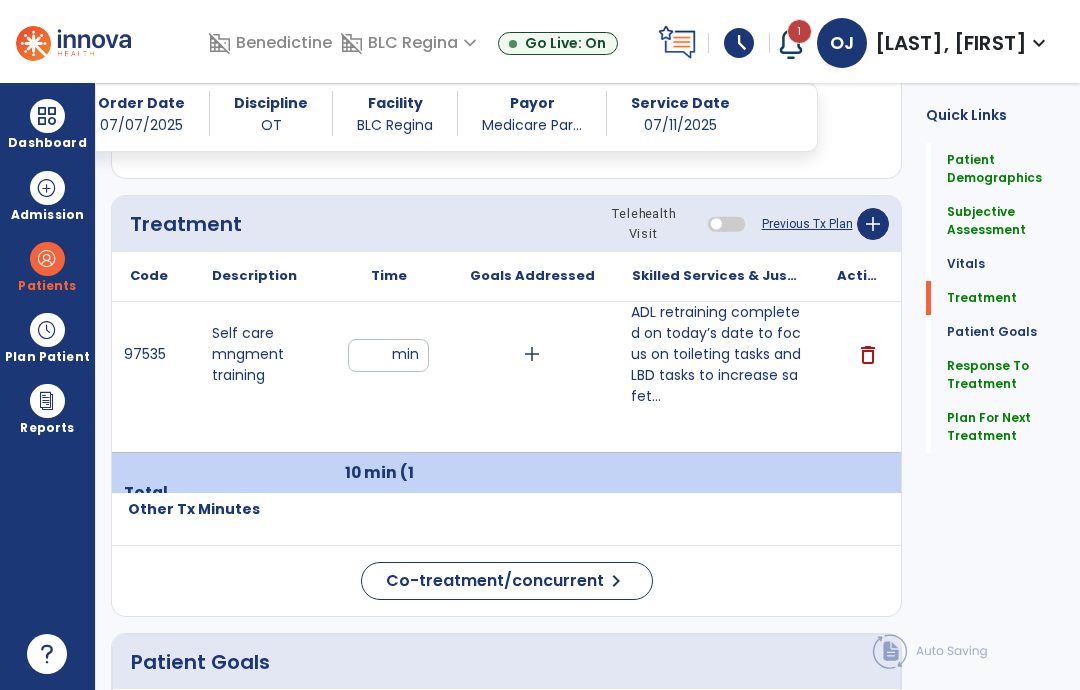click on "add" 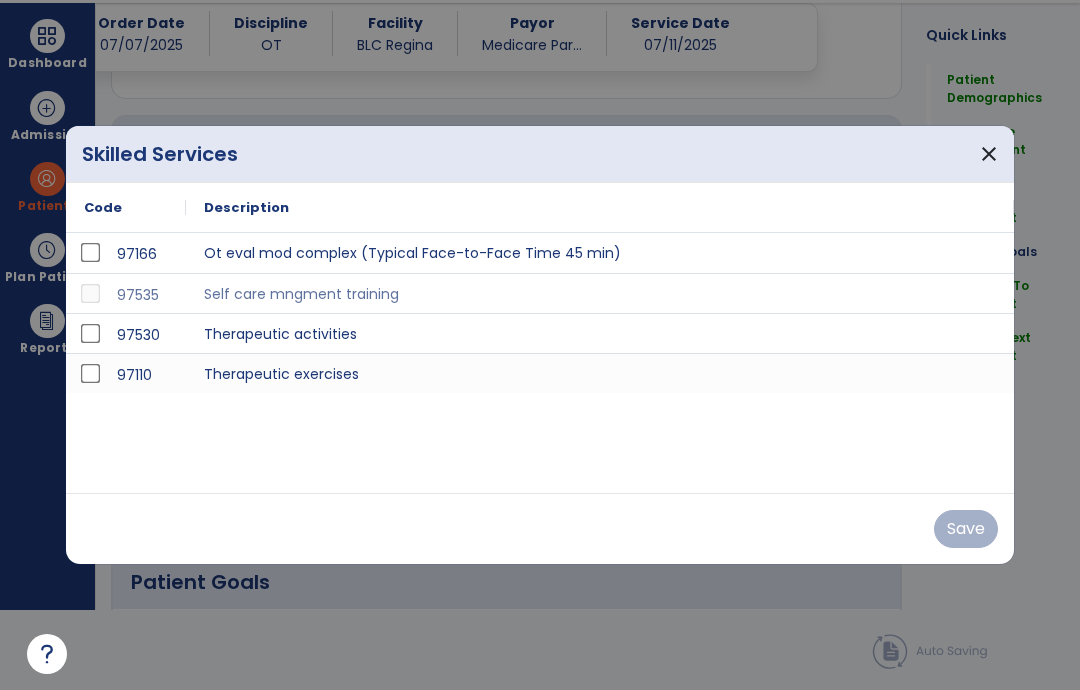 scroll, scrollTop: 0, scrollLeft: 0, axis: both 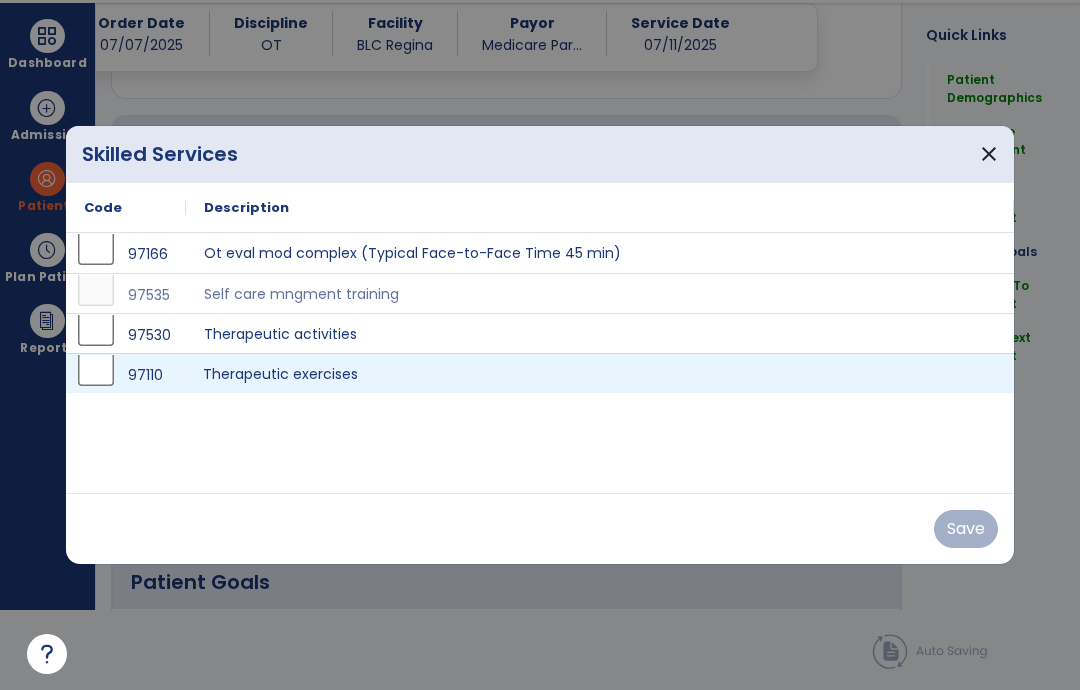 click on "Therapeutic exercises" at bounding box center (600, 373) 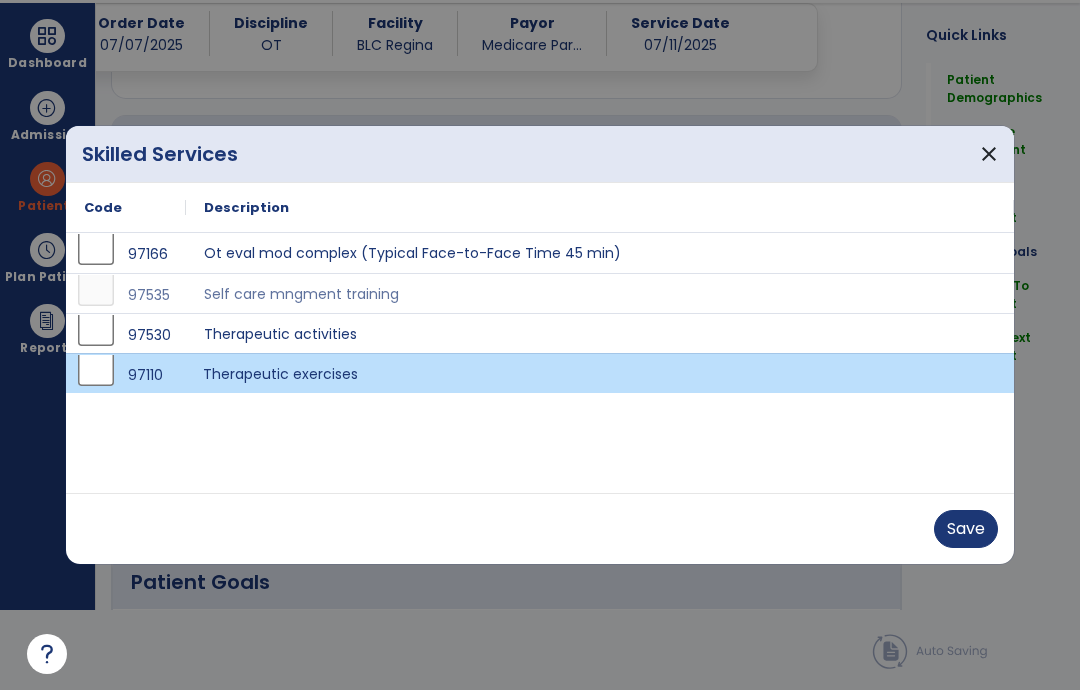 click on "Save" at bounding box center (966, 529) 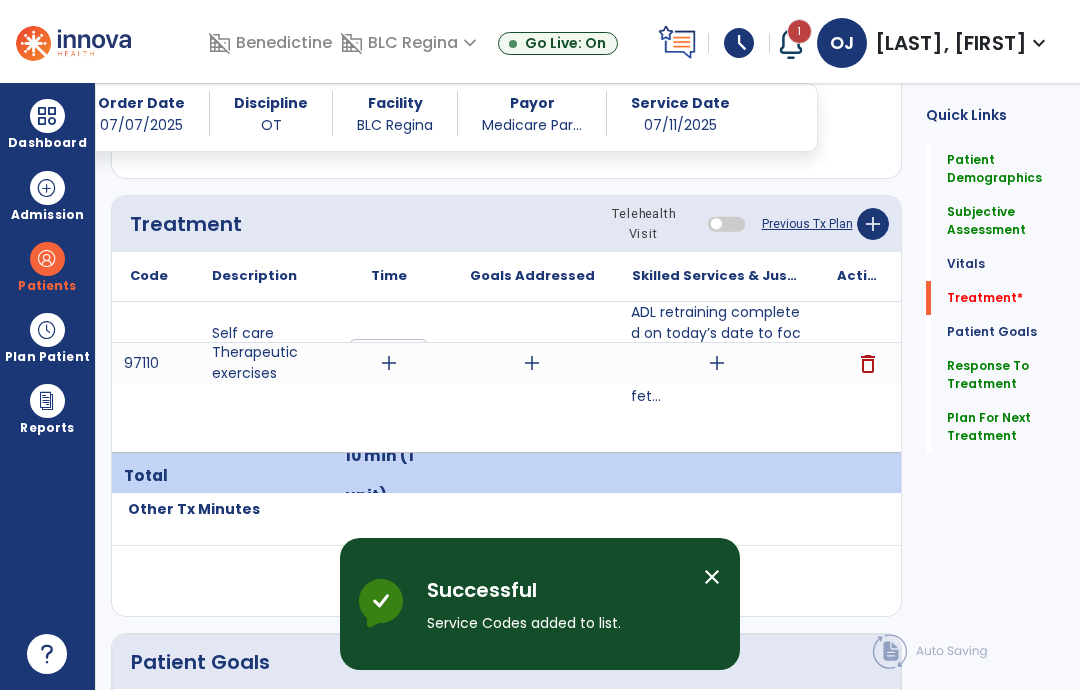 scroll, scrollTop: 80, scrollLeft: 0, axis: vertical 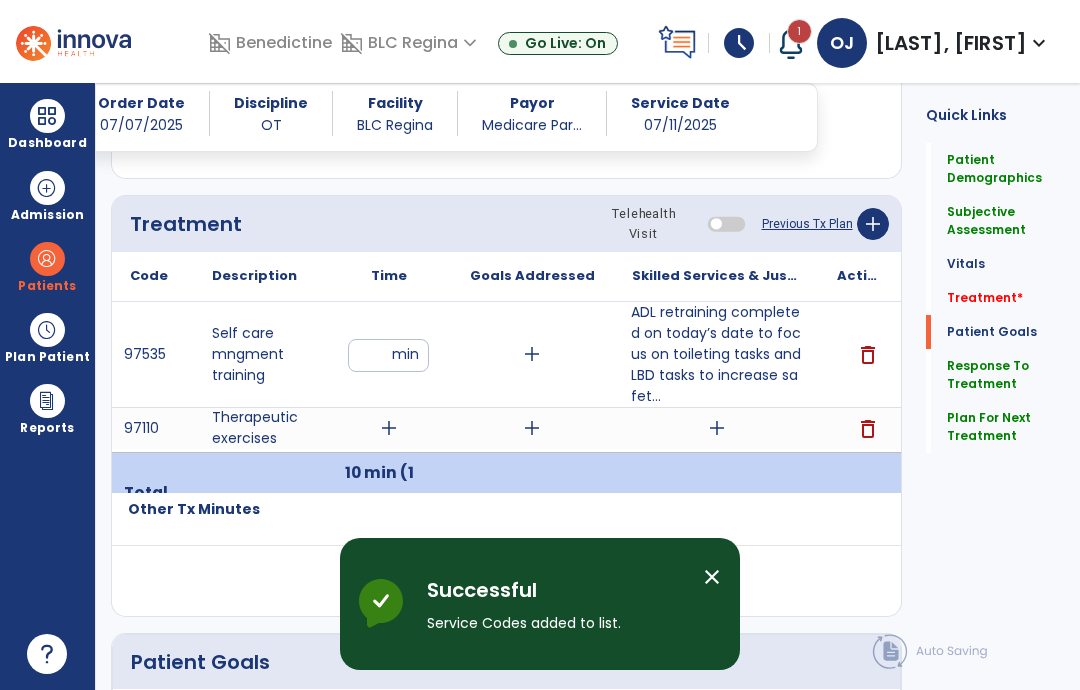 click on "Patient Goals" 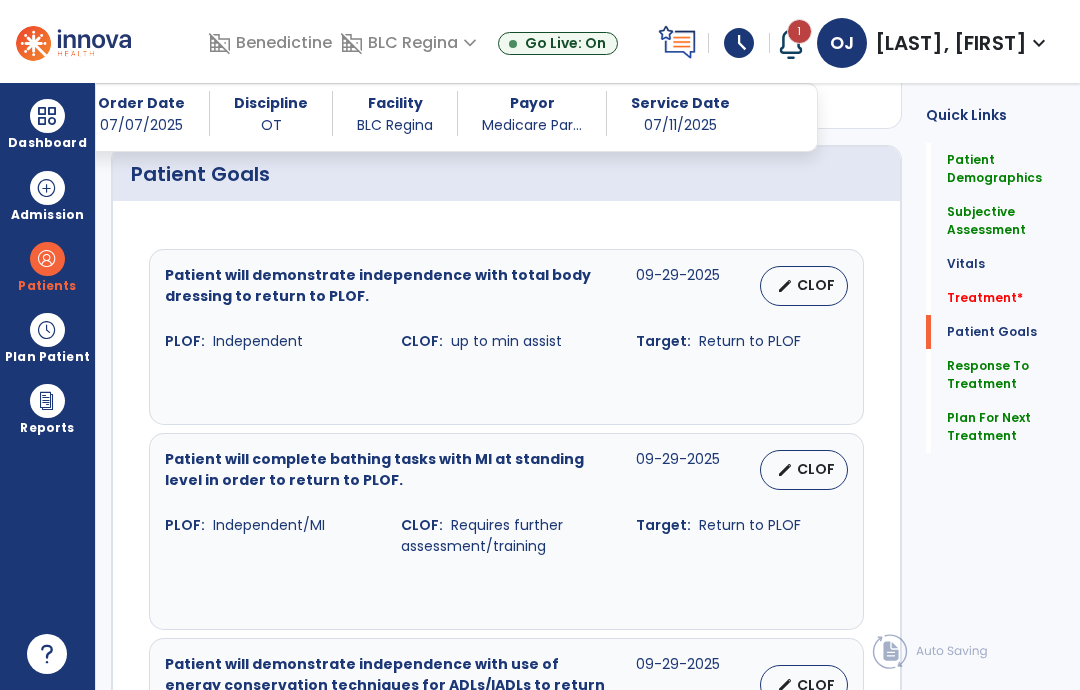 scroll, scrollTop: 2423, scrollLeft: 0, axis: vertical 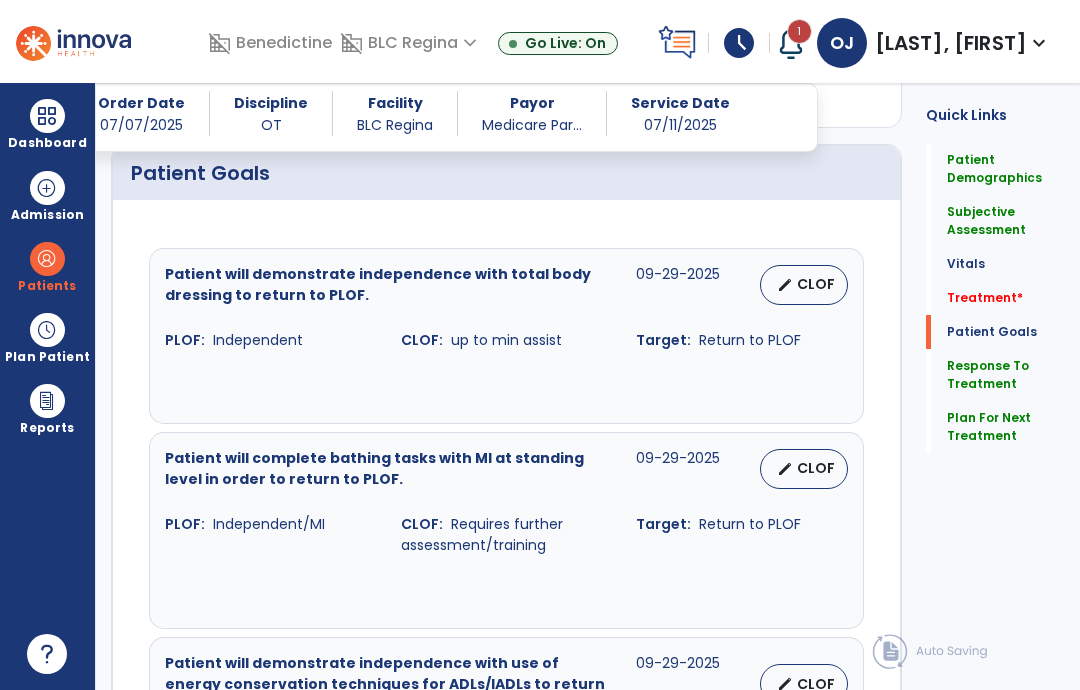 click on "Treatment   *  Treatment   *" 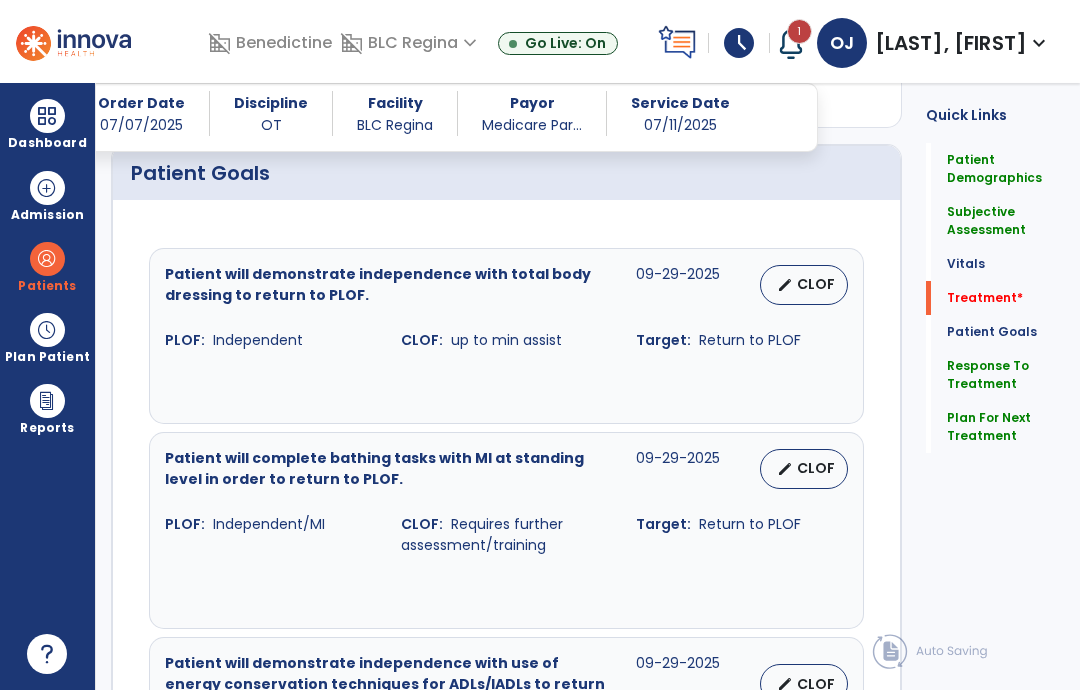 click on "Treatment   *" 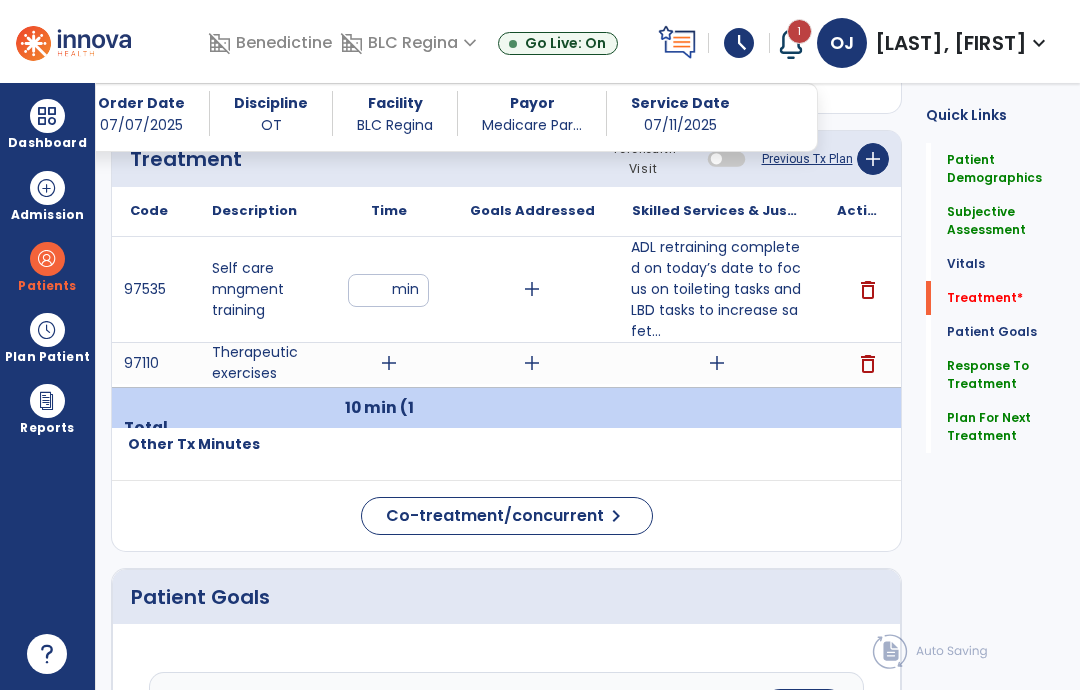 scroll, scrollTop: 1915, scrollLeft: 0, axis: vertical 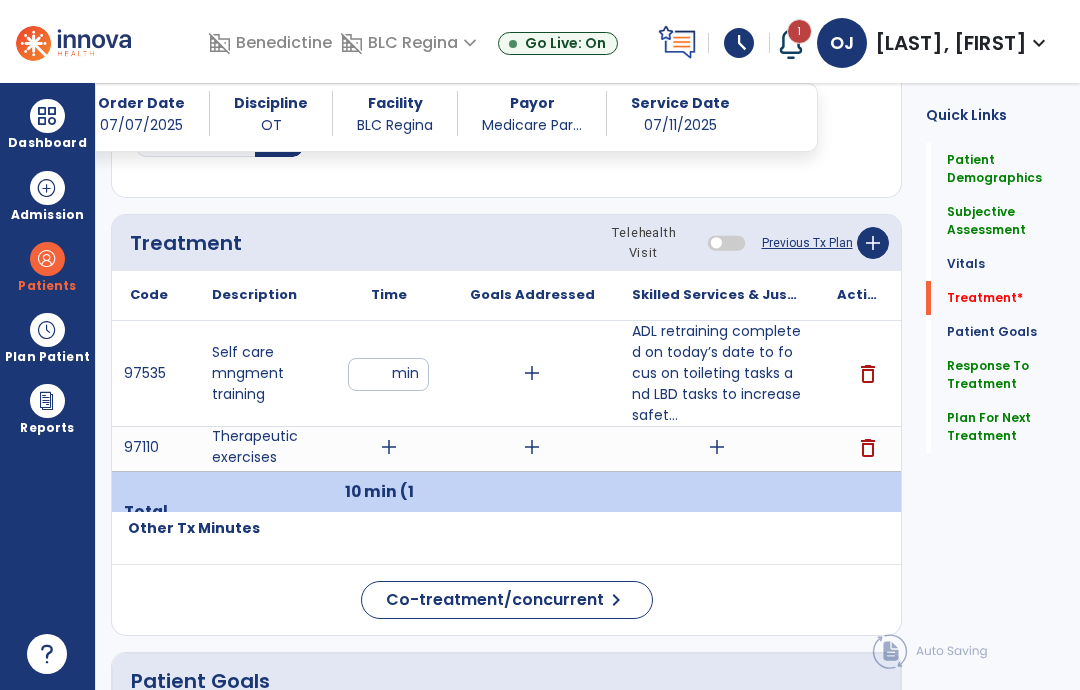 click on "add" at bounding box center [717, 447] 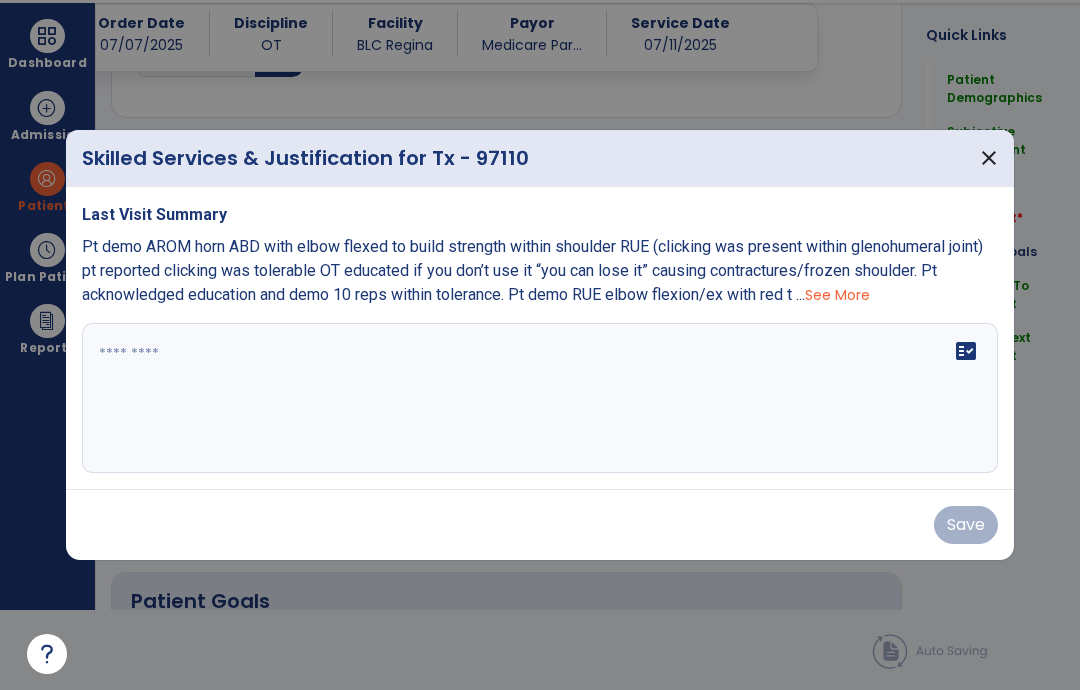 scroll, scrollTop: 0, scrollLeft: 0, axis: both 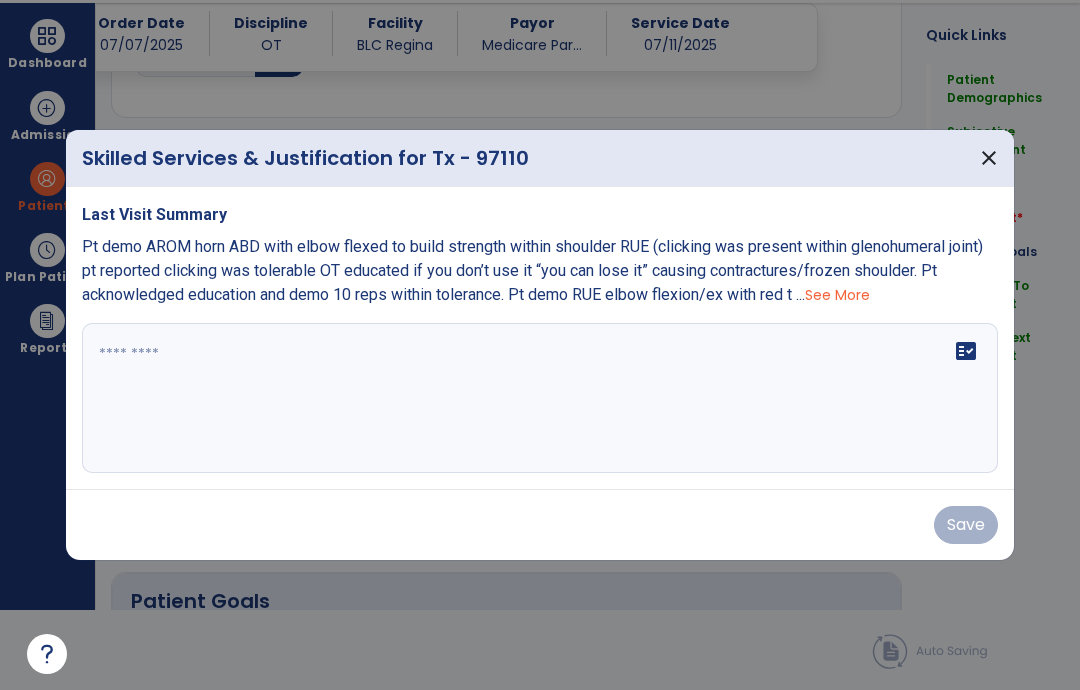 click on "fact_check" at bounding box center (540, 398) 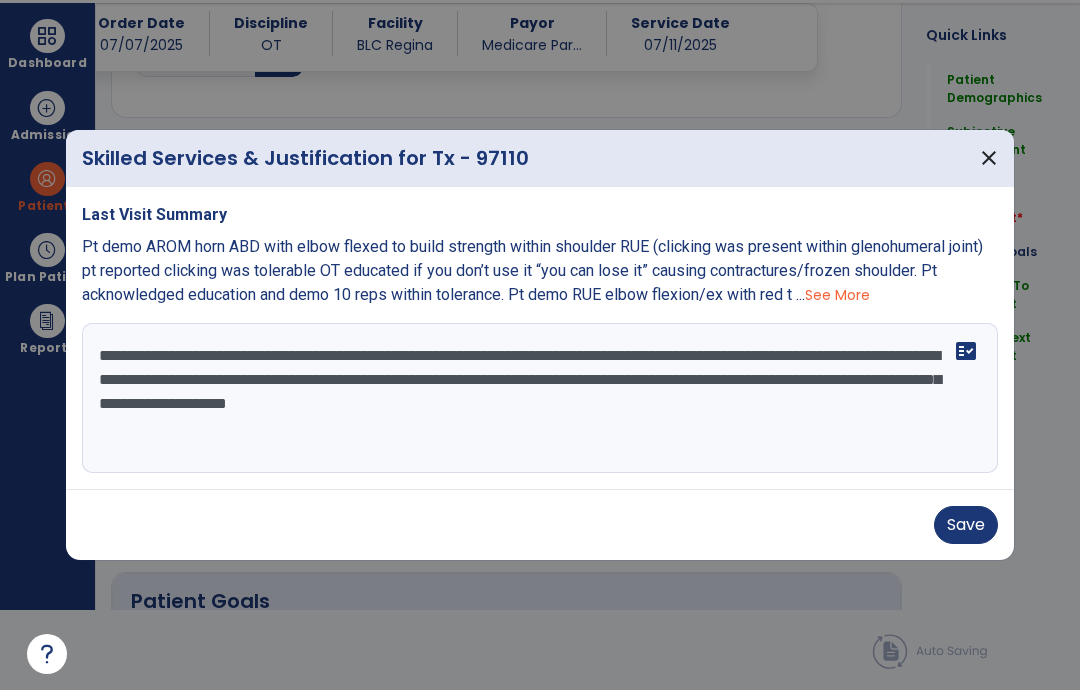type on "**********" 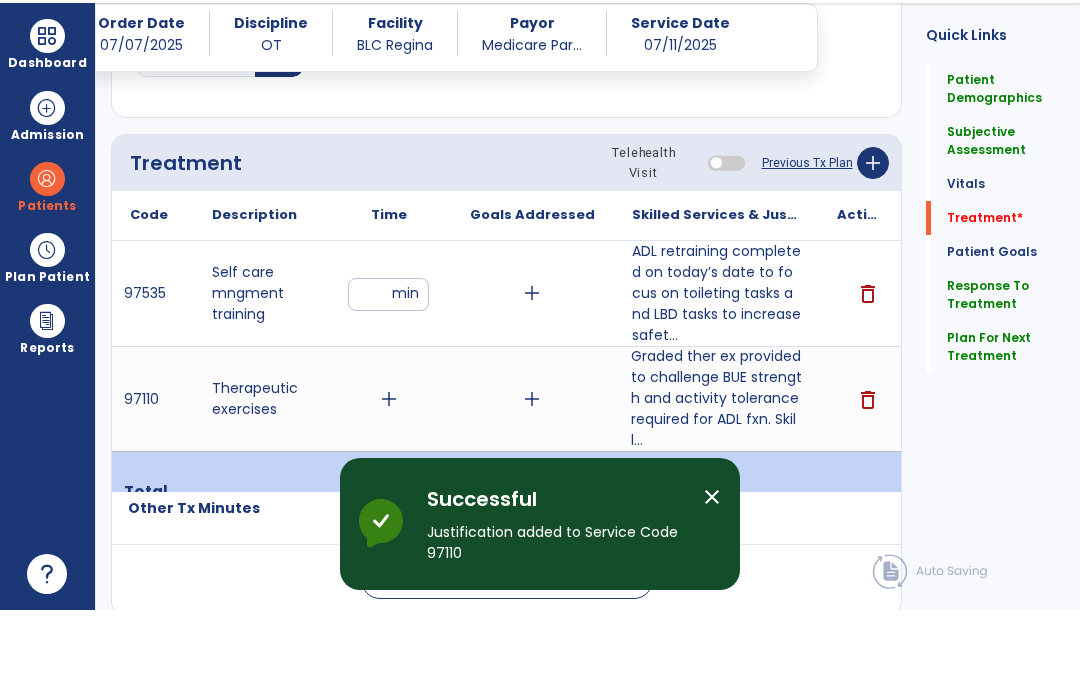scroll, scrollTop: 80, scrollLeft: 0, axis: vertical 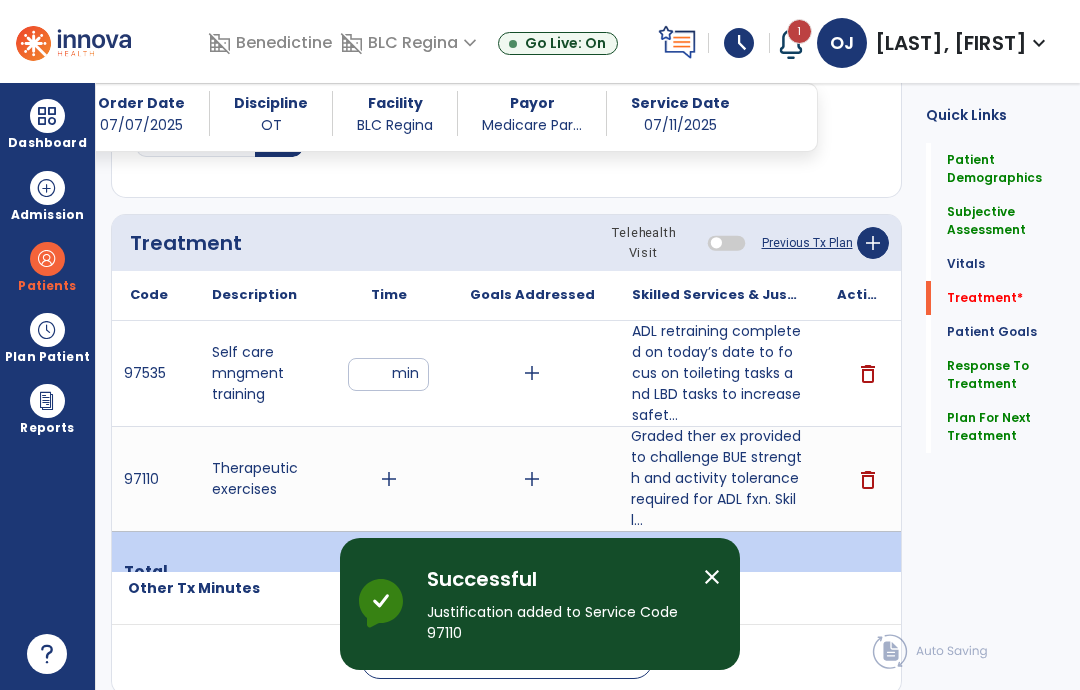 click on "Graded ther ex provided to challenge BUE strength and activity tolerance required for ADL fxn. Skill..." at bounding box center (716, 478) 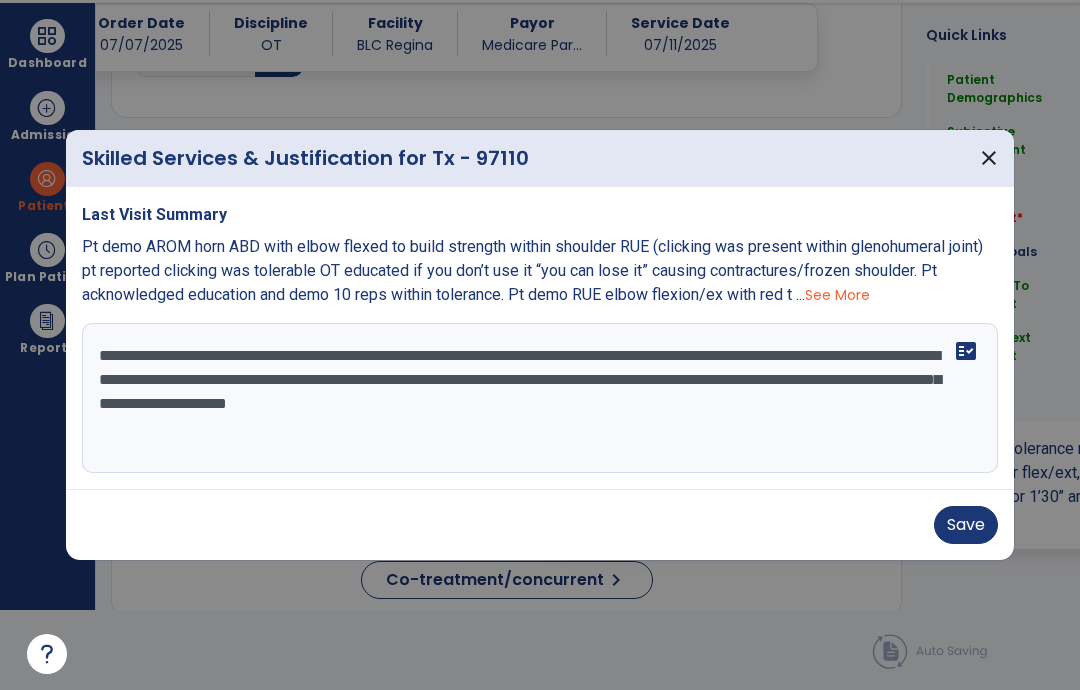 scroll, scrollTop: 0, scrollLeft: 0, axis: both 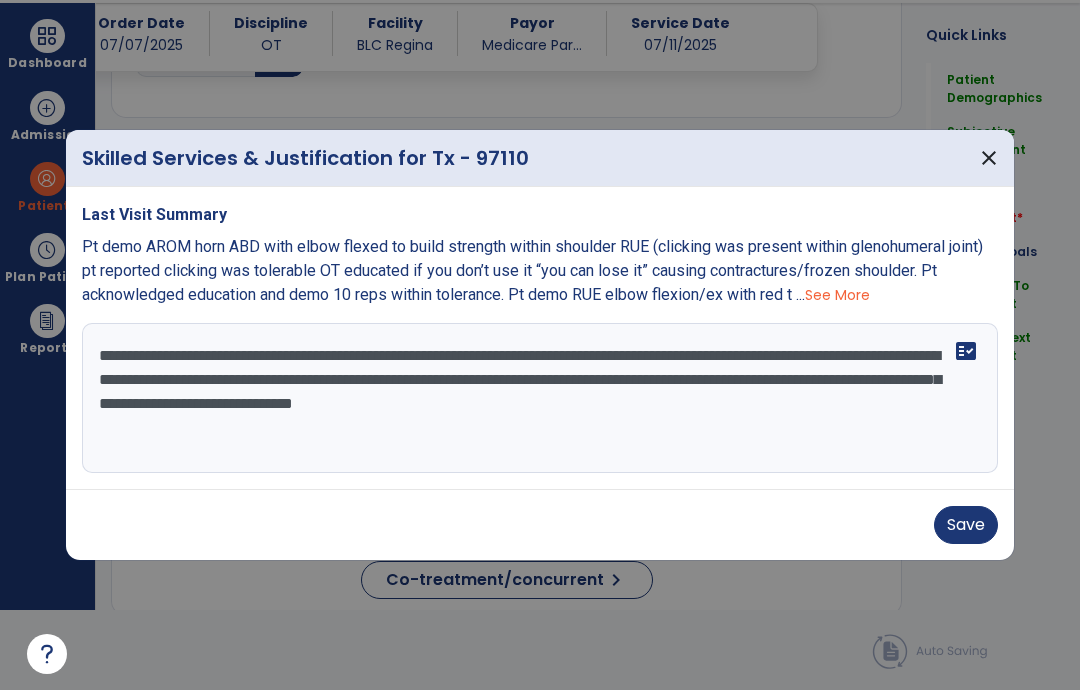type on "**********" 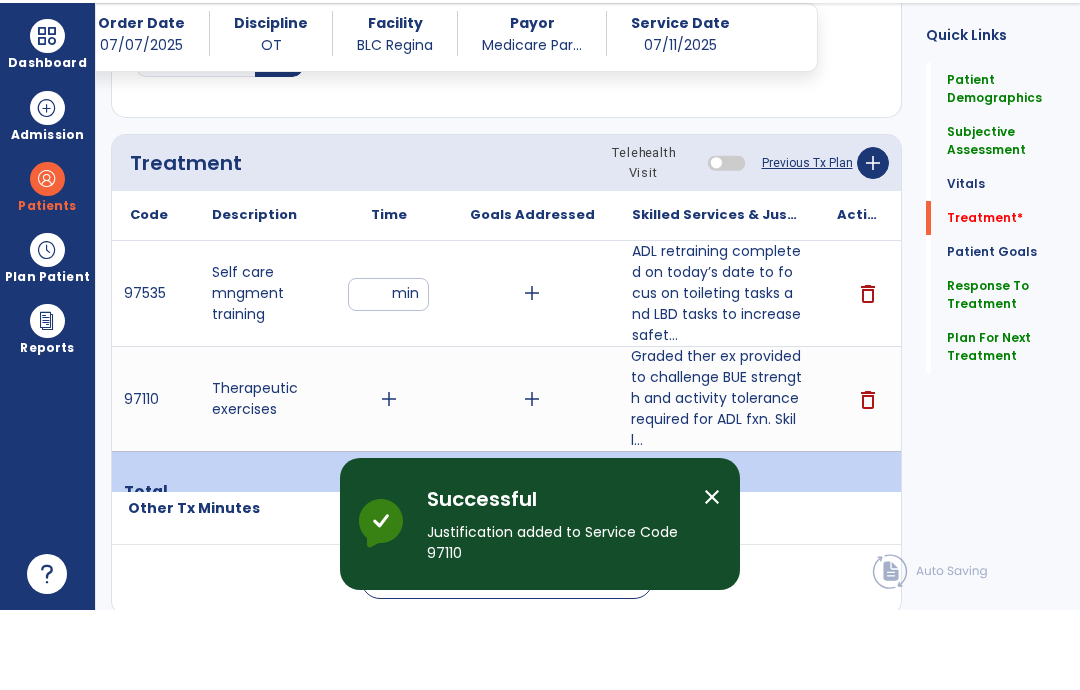 scroll, scrollTop: 80, scrollLeft: 0, axis: vertical 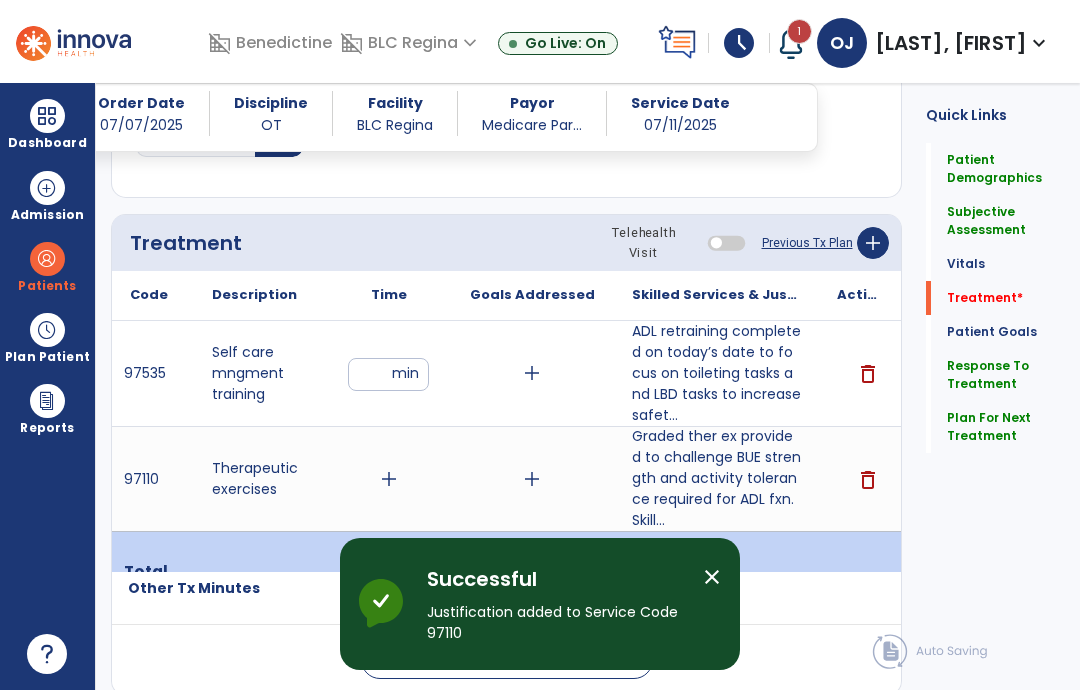 click on "add" at bounding box center [389, 479] 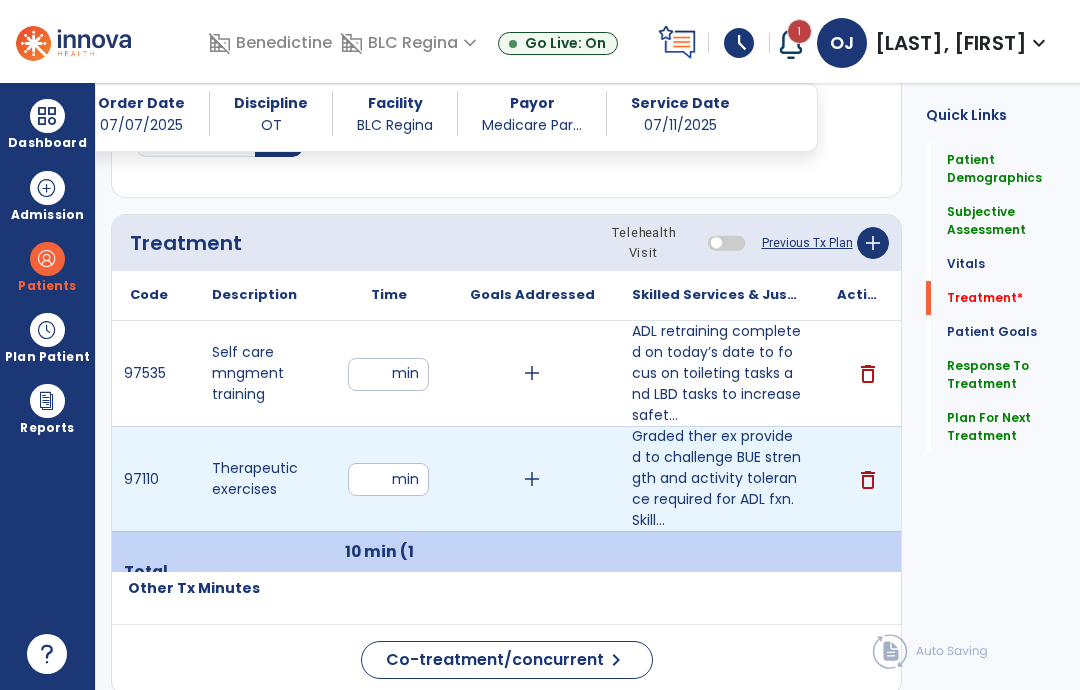 type on "**" 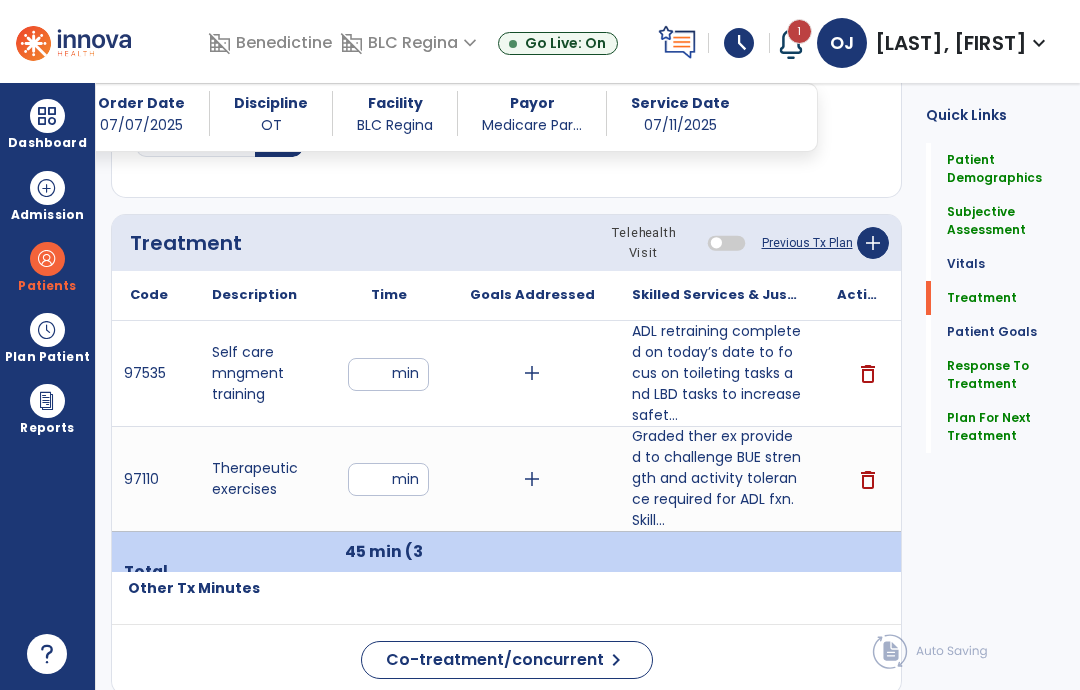 click at bounding box center [47, 116] 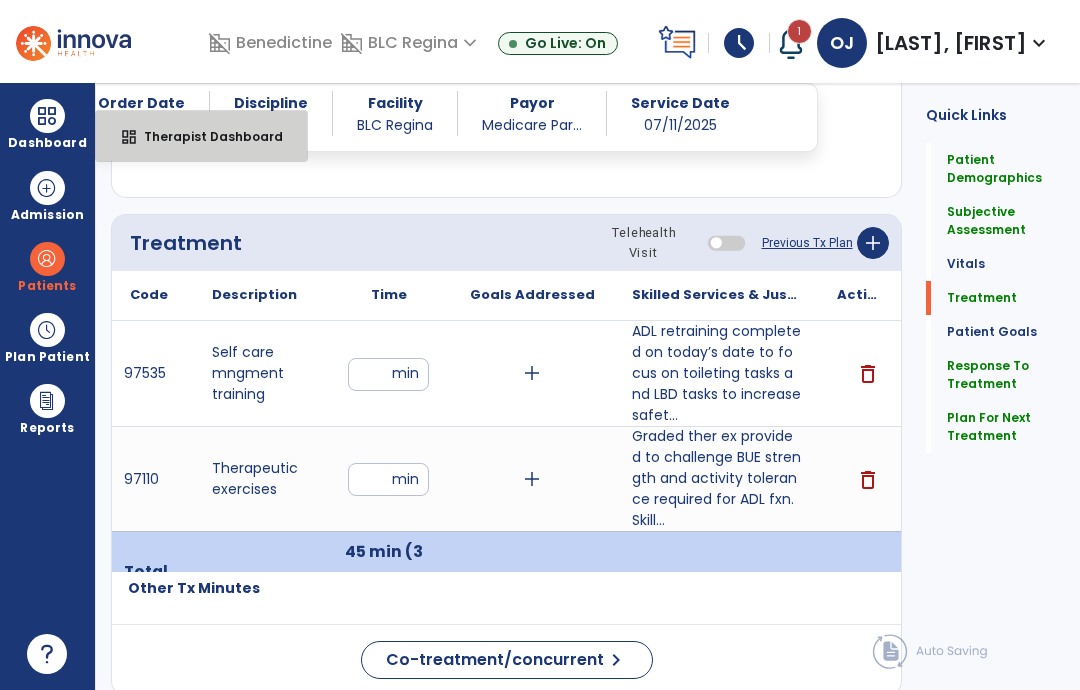 click on "Therapist Dashboard" at bounding box center [205, 136] 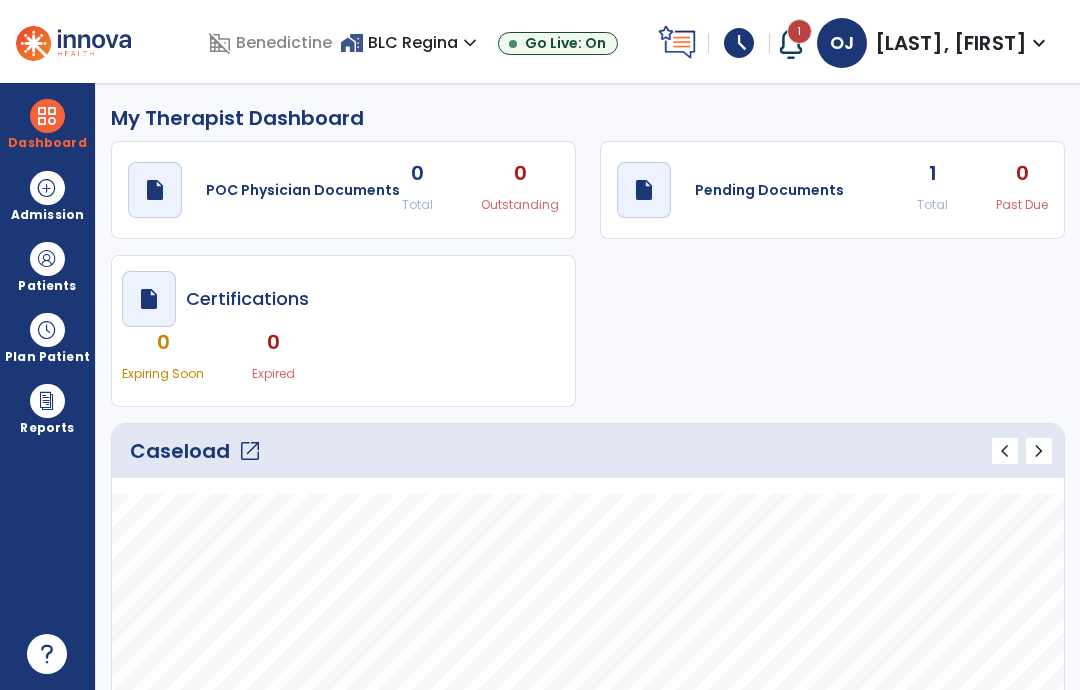 scroll, scrollTop: 0, scrollLeft: 0, axis: both 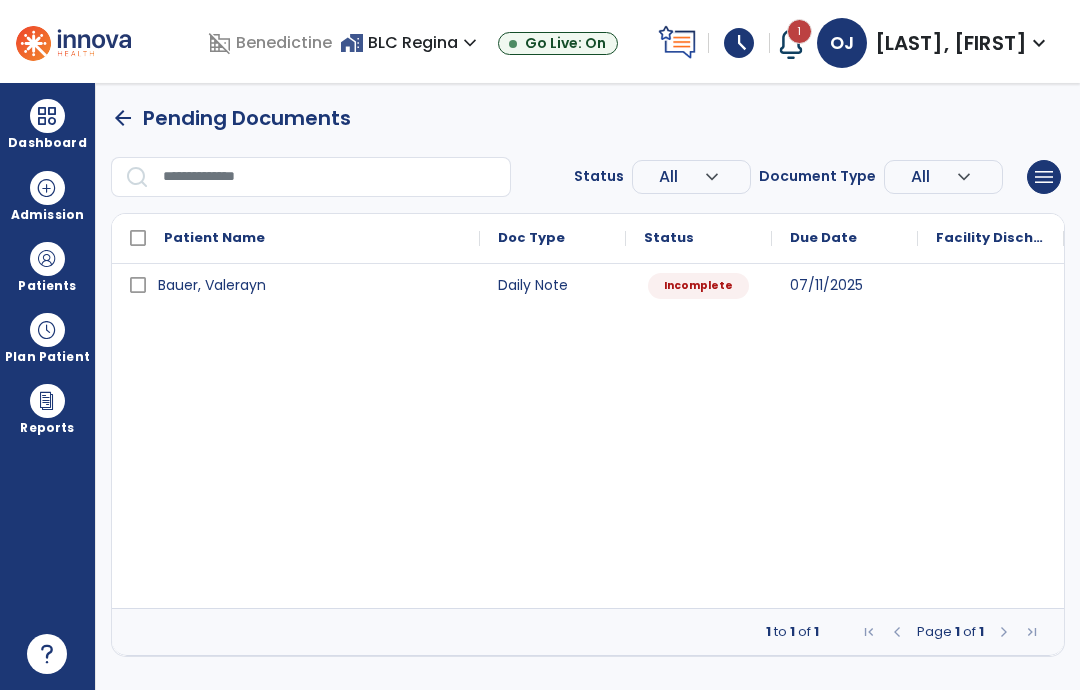 click at bounding box center [991, 284] 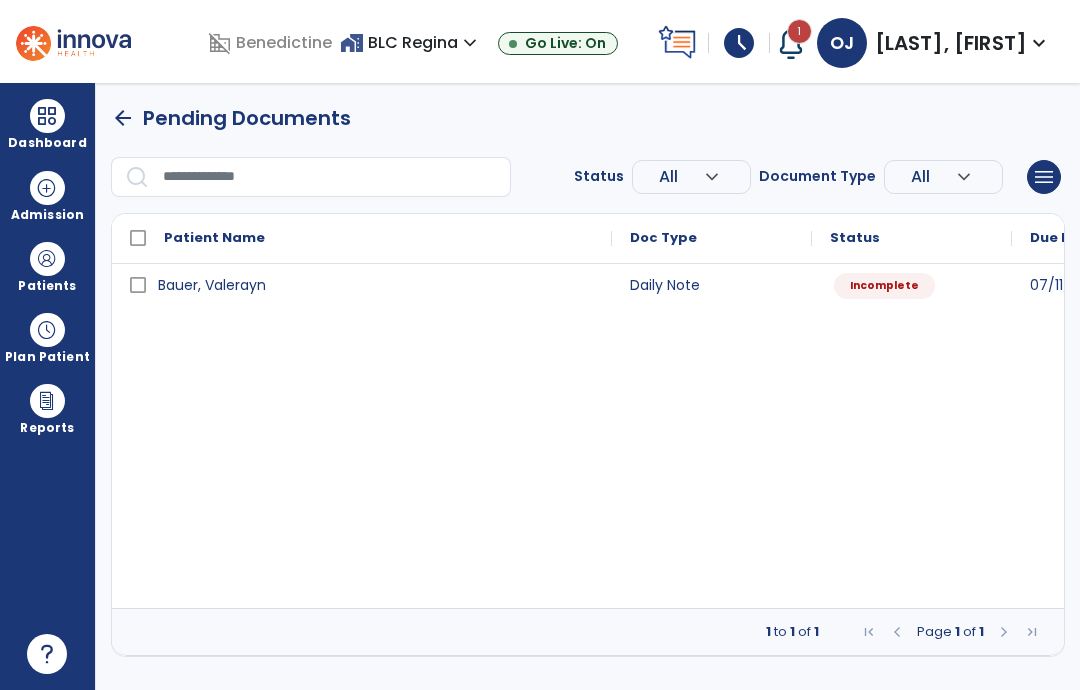 select on "*" 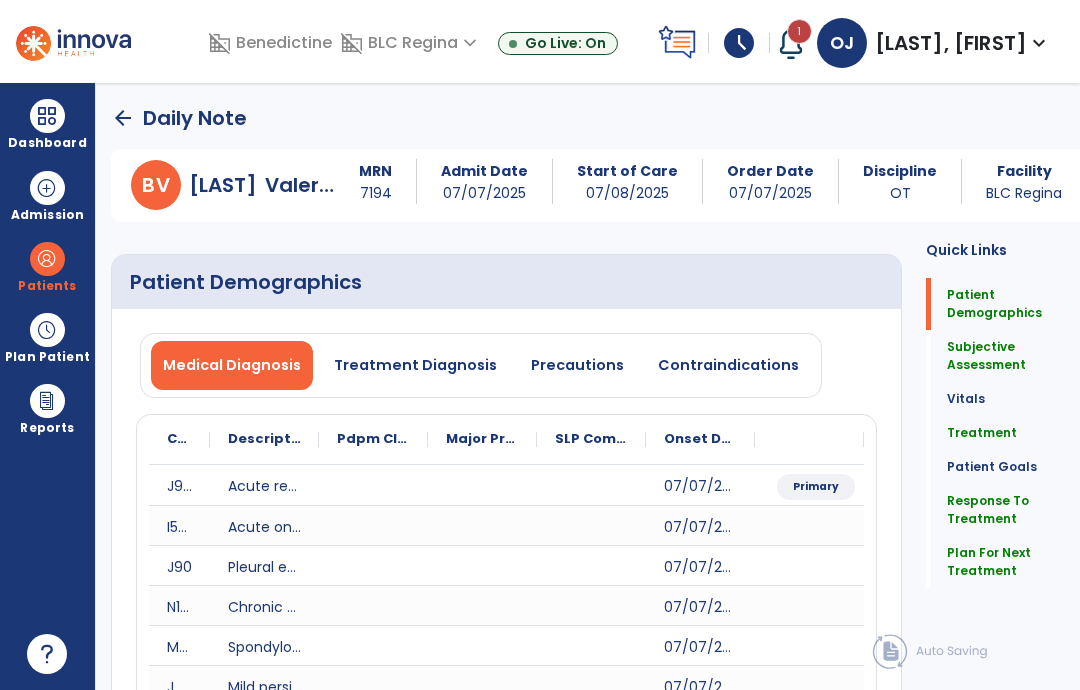 click on "Plan For Next Treatment" 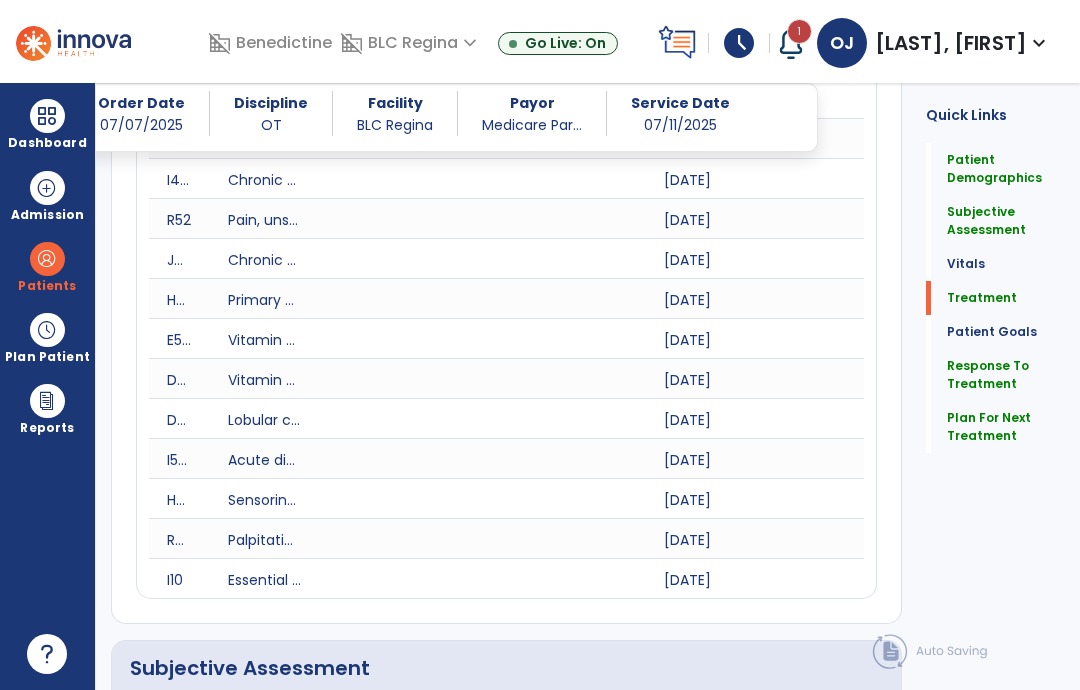 scroll, scrollTop: 1964, scrollLeft: 0, axis: vertical 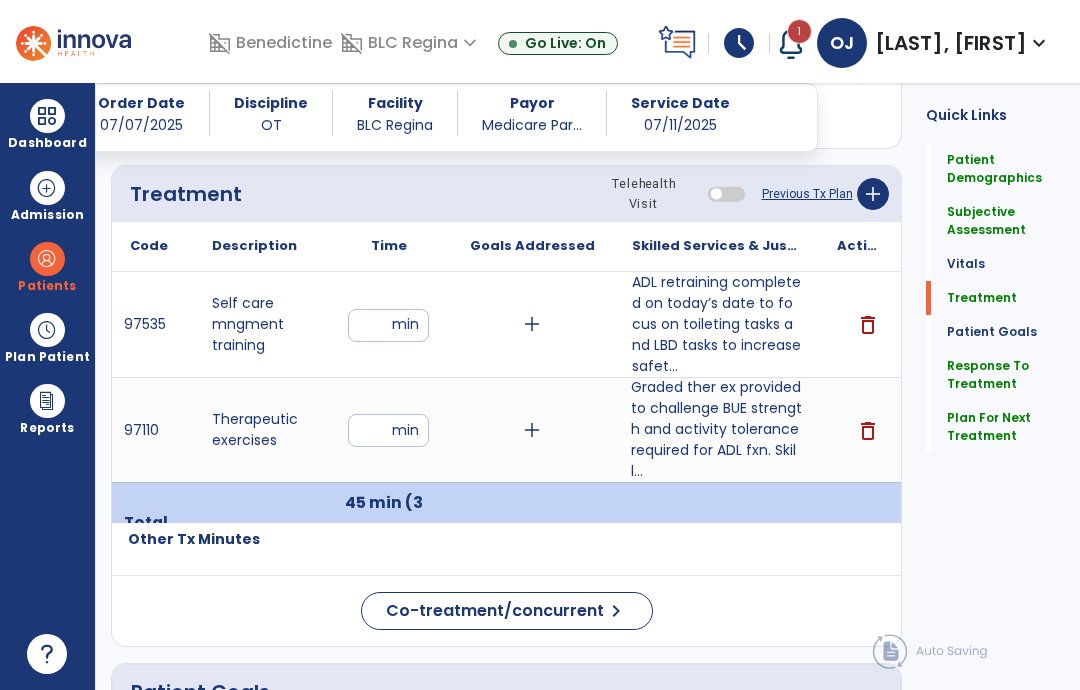 click on "Graded ther ex provided to challenge BUE strength and activity tolerance required for ADL fxn. Skill..." at bounding box center (716, 429) 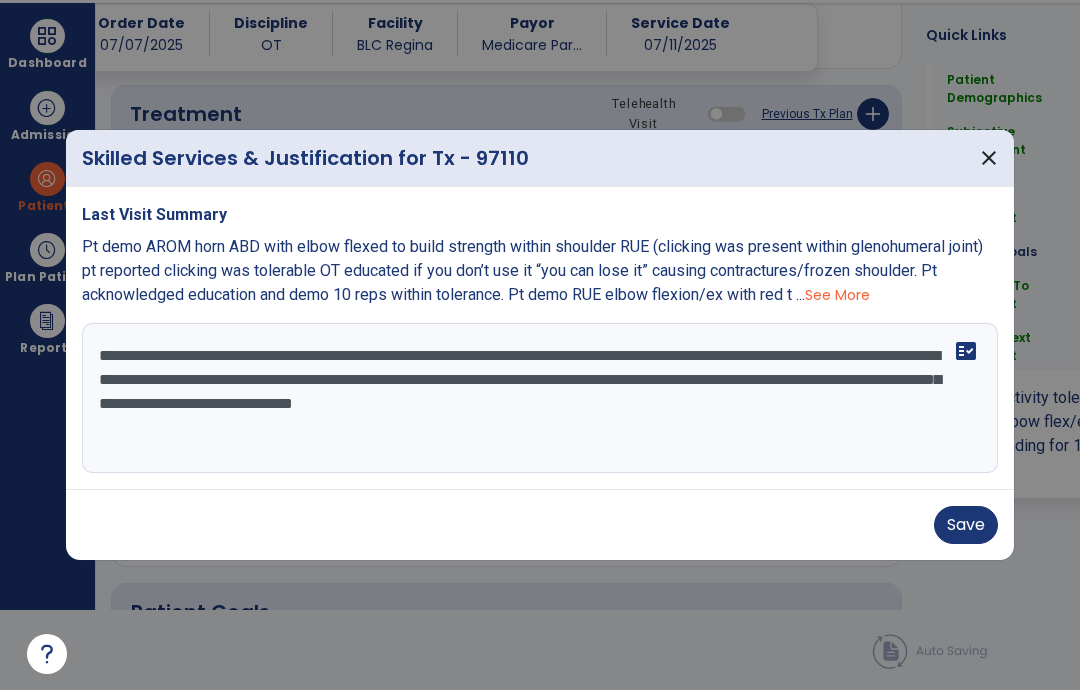 scroll, scrollTop: 0, scrollLeft: 0, axis: both 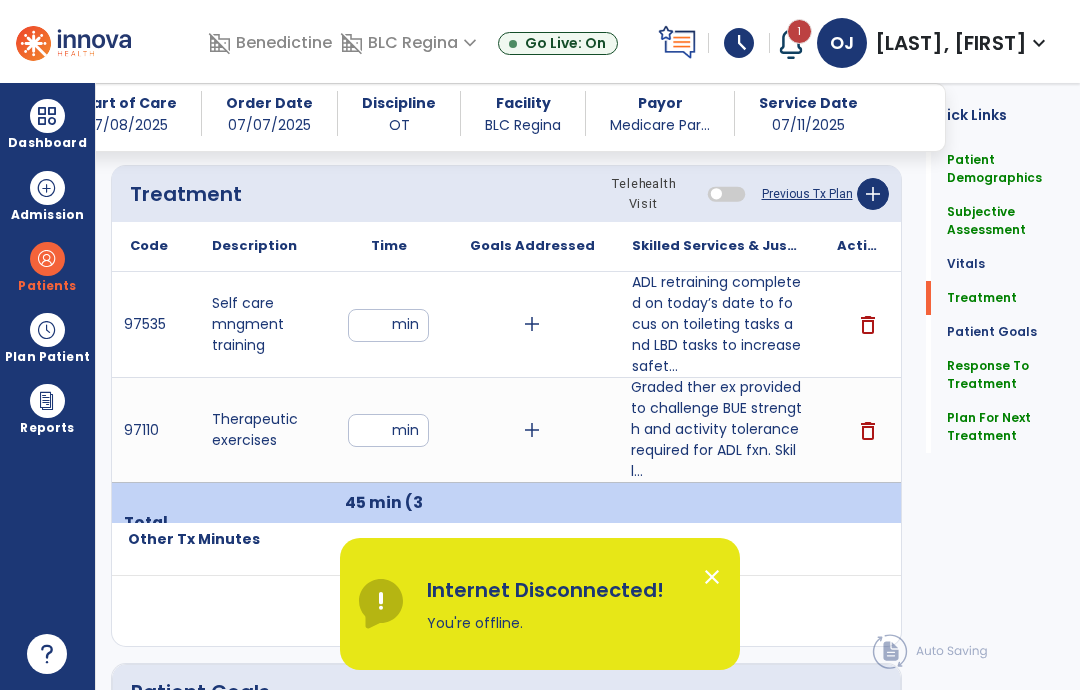 click on "**" at bounding box center [388, 430] 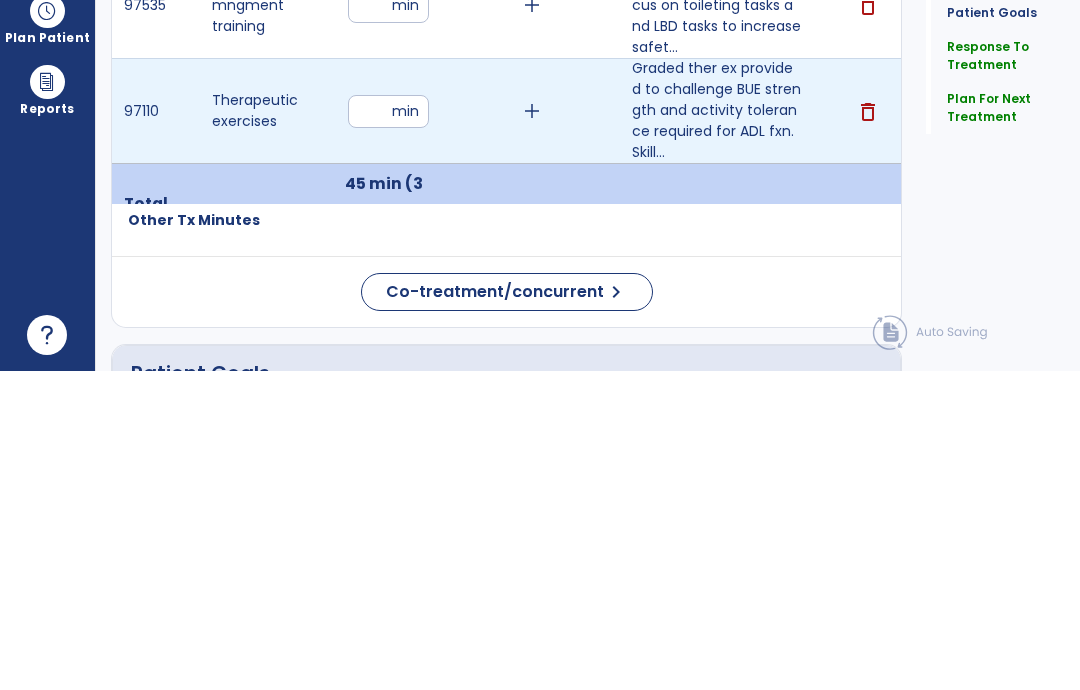 scroll, scrollTop: 25, scrollLeft: 0, axis: vertical 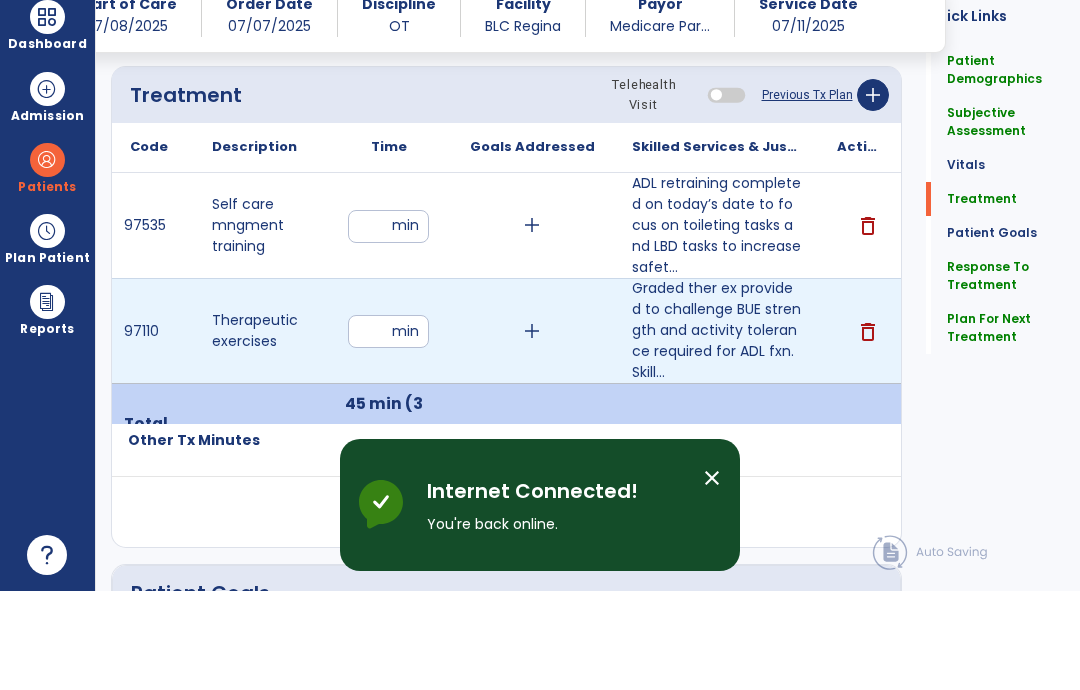 type on "**" 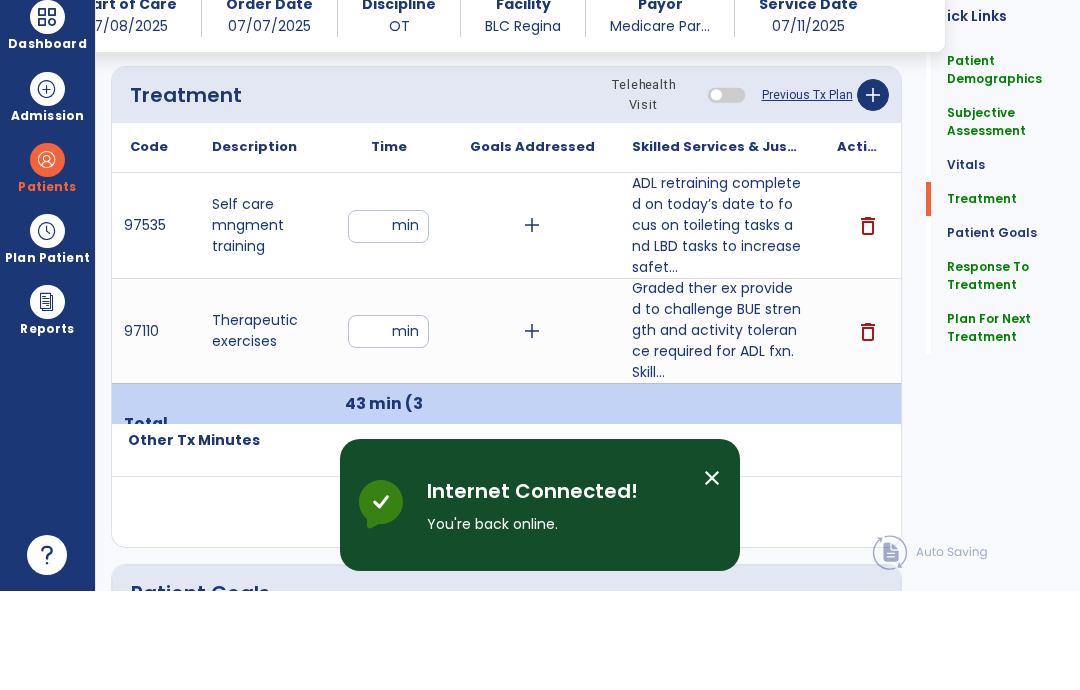 scroll, scrollTop: 80, scrollLeft: 0, axis: vertical 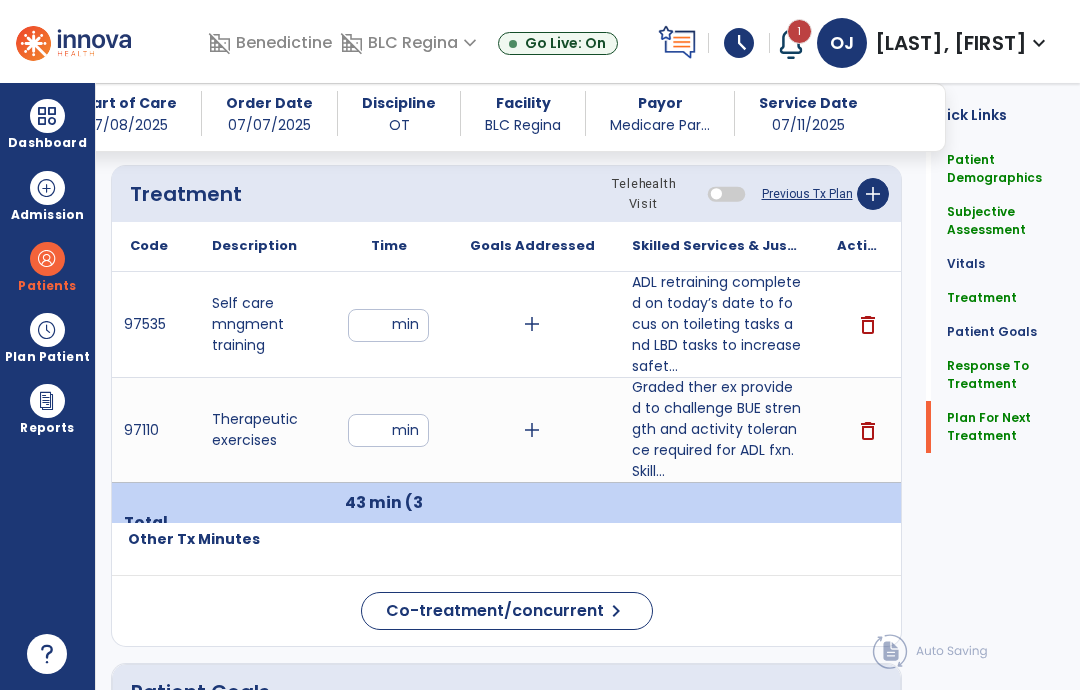 click on "Plan For Next Treatment" 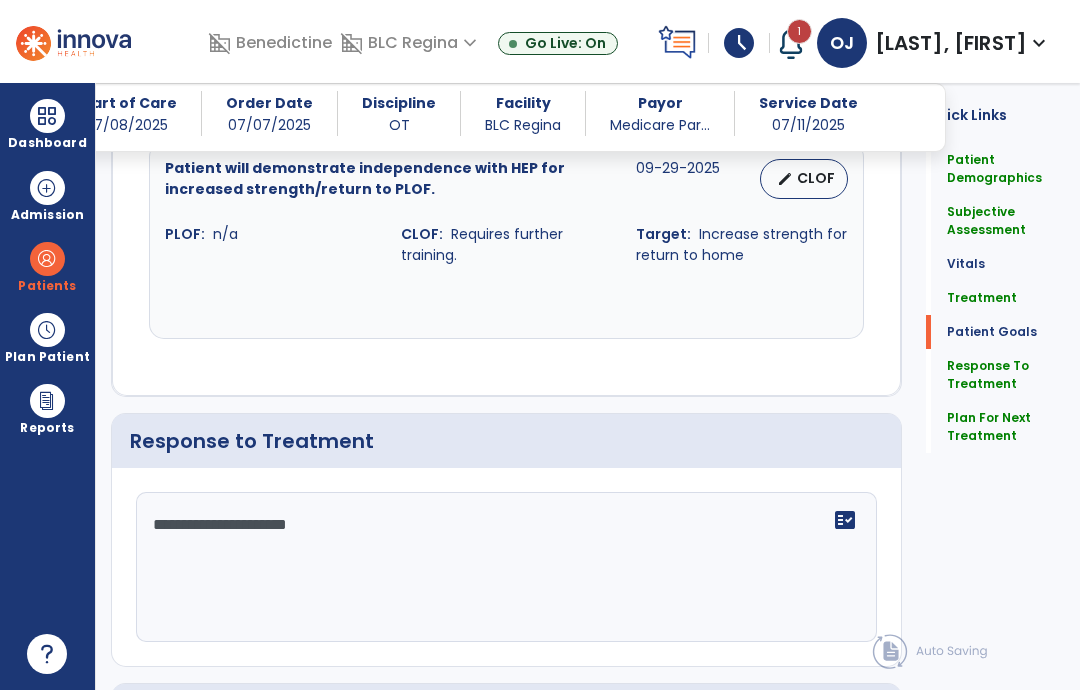 scroll, scrollTop: 3417, scrollLeft: 0, axis: vertical 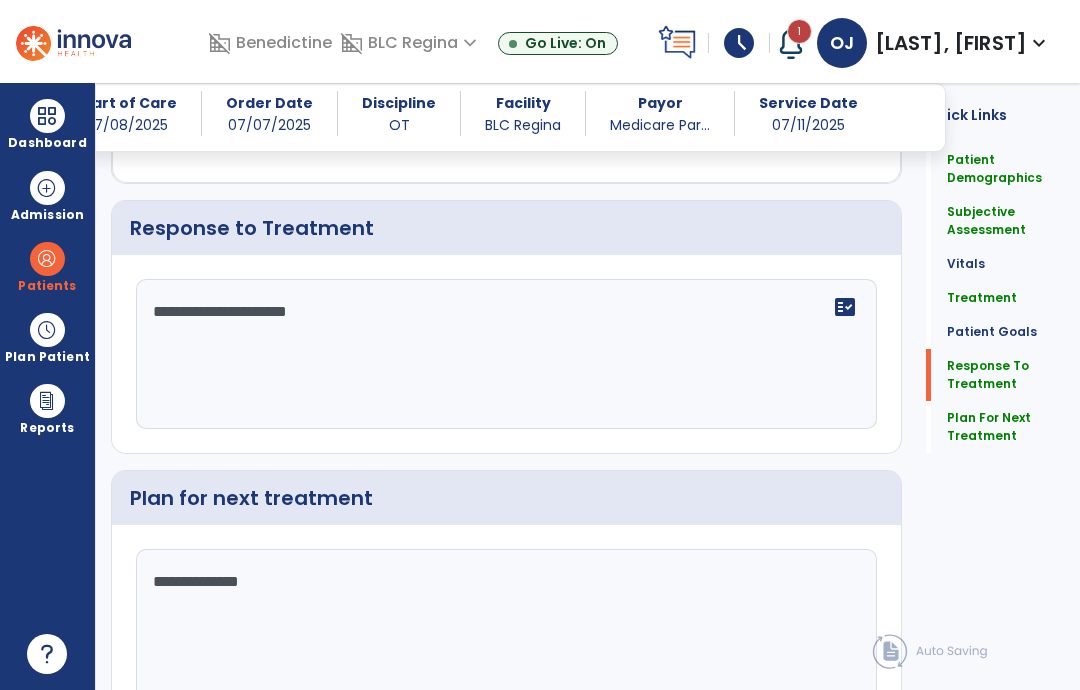 click on "Sign Doc" 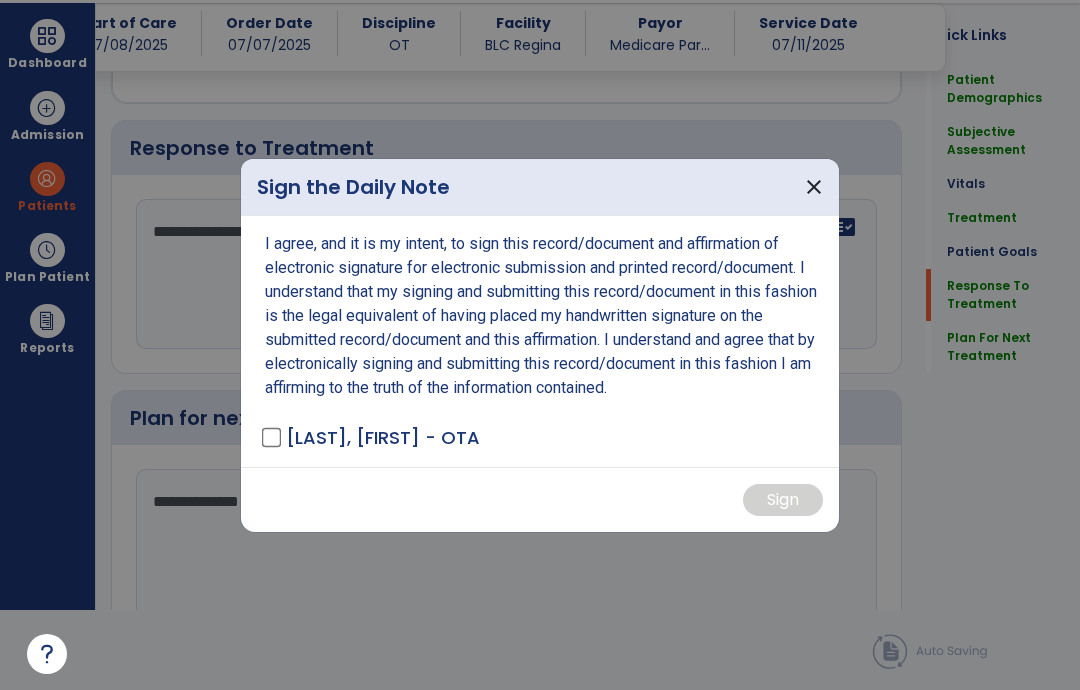 scroll, scrollTop: 0, scrollLeft: 0, axis: both 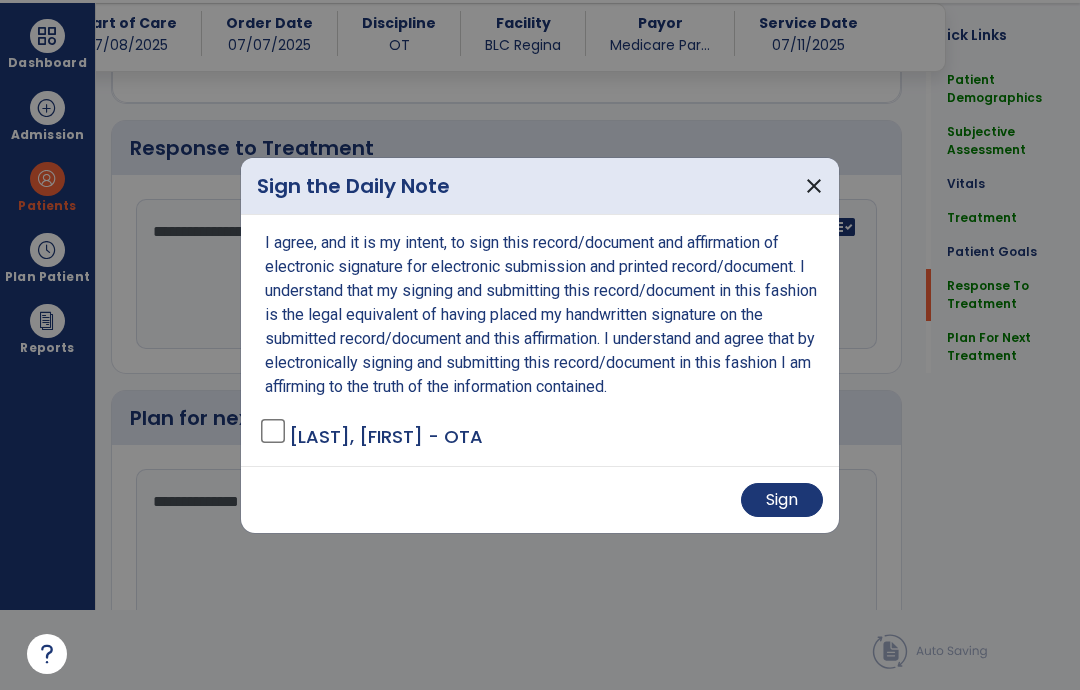 click on "Sign" at bounding box center (782, 500) 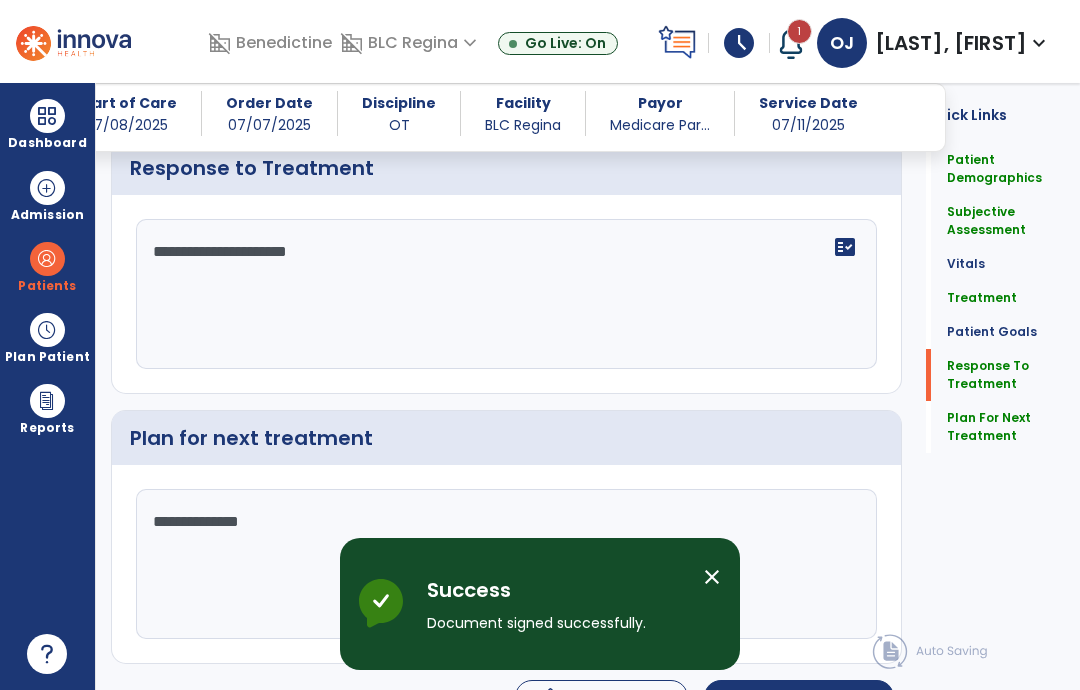 scroll, scrollTop: 80, scrollLeft: 0, axis: vertical 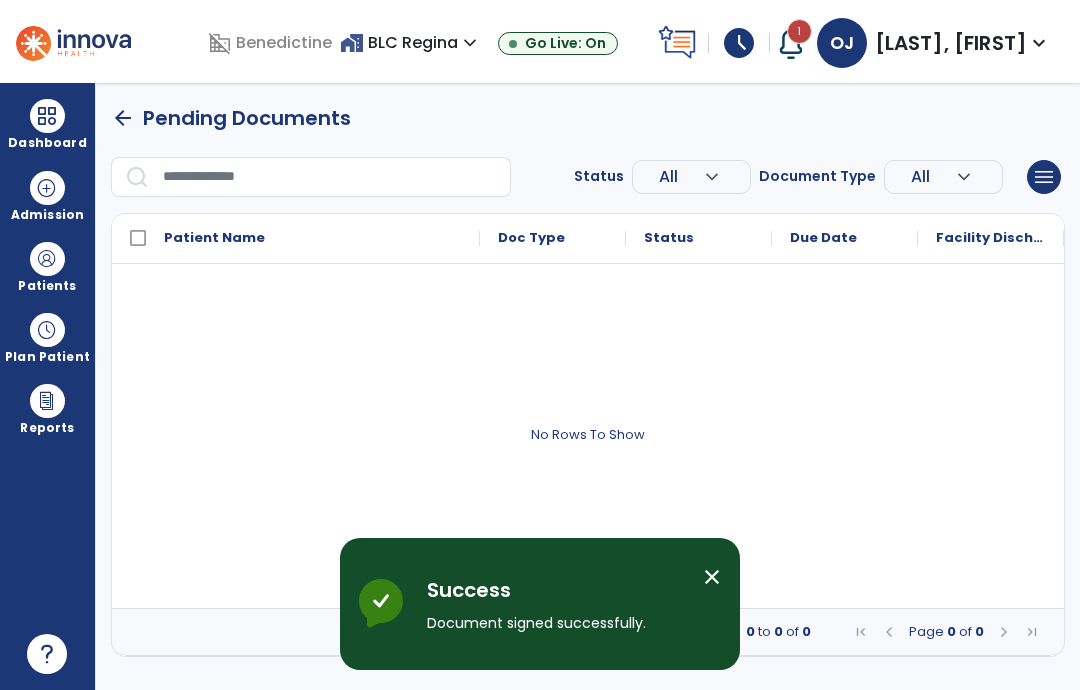 click at bounding box center [47, 116] 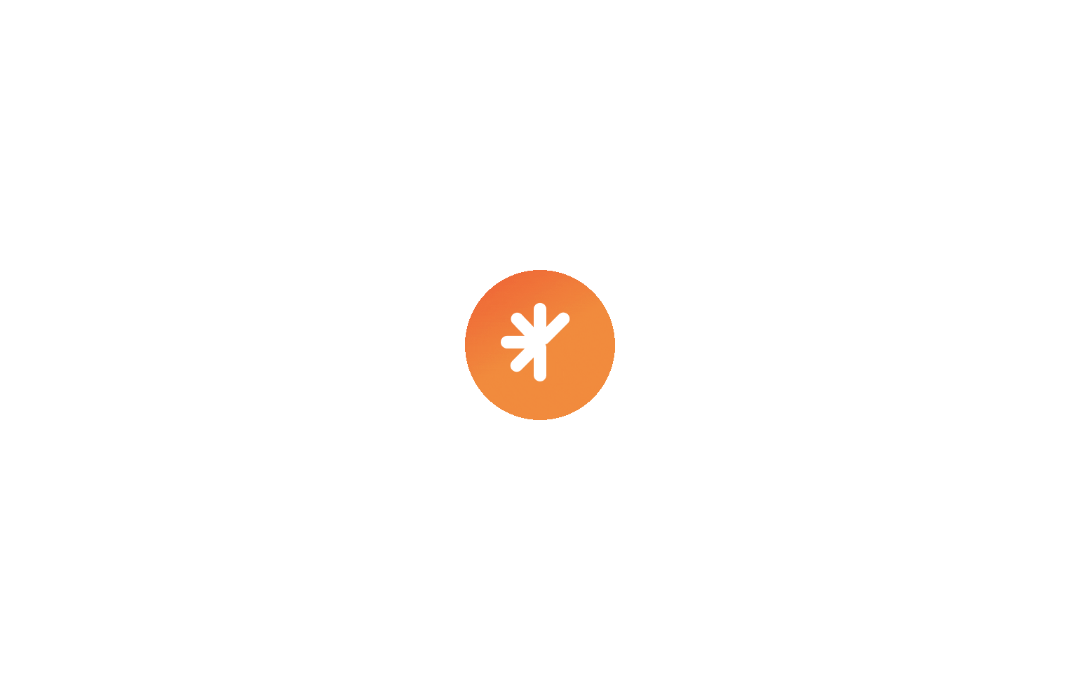 scroll, scrollTop: 0, scrollLeft: 0, axis: both 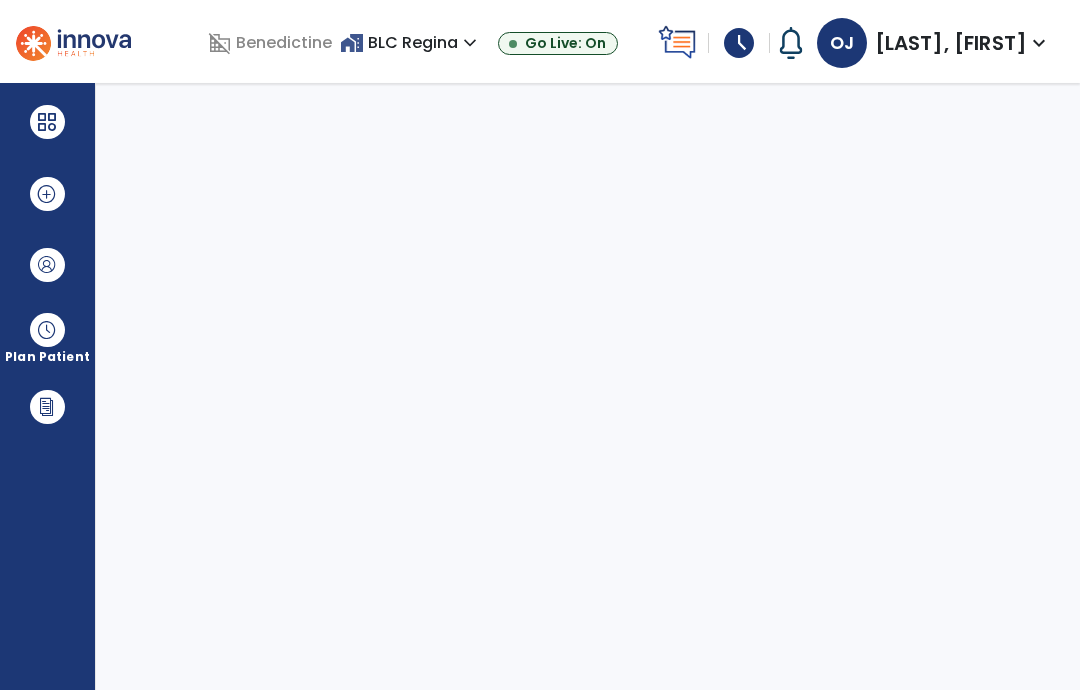 select on "****" 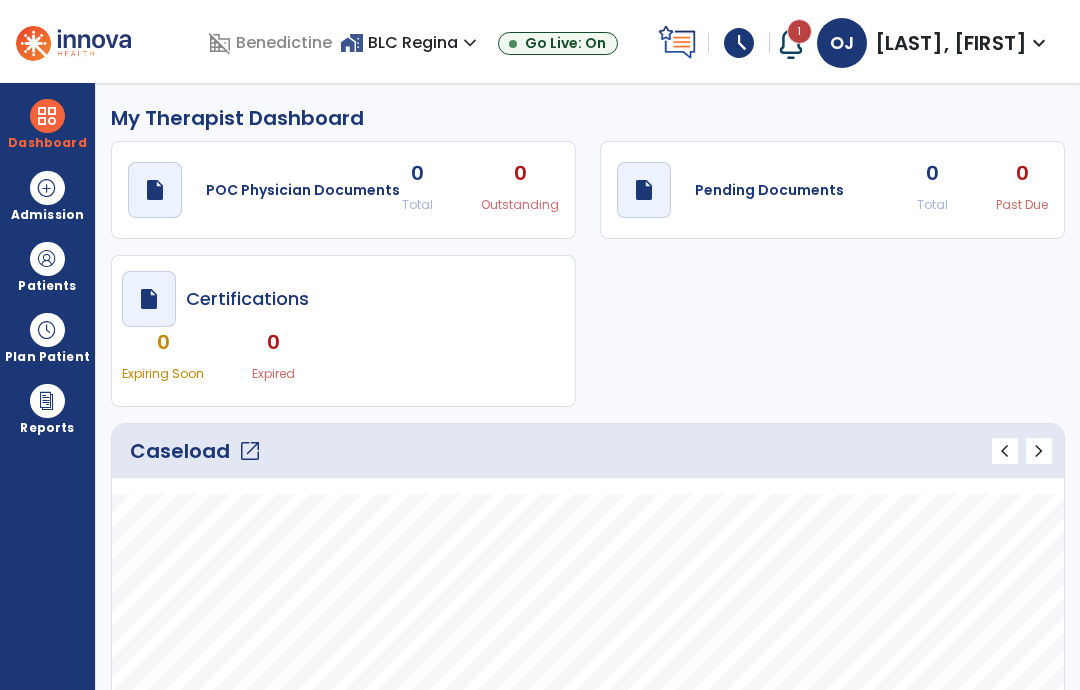 click on "schedule" at bounding box center (739, 43) 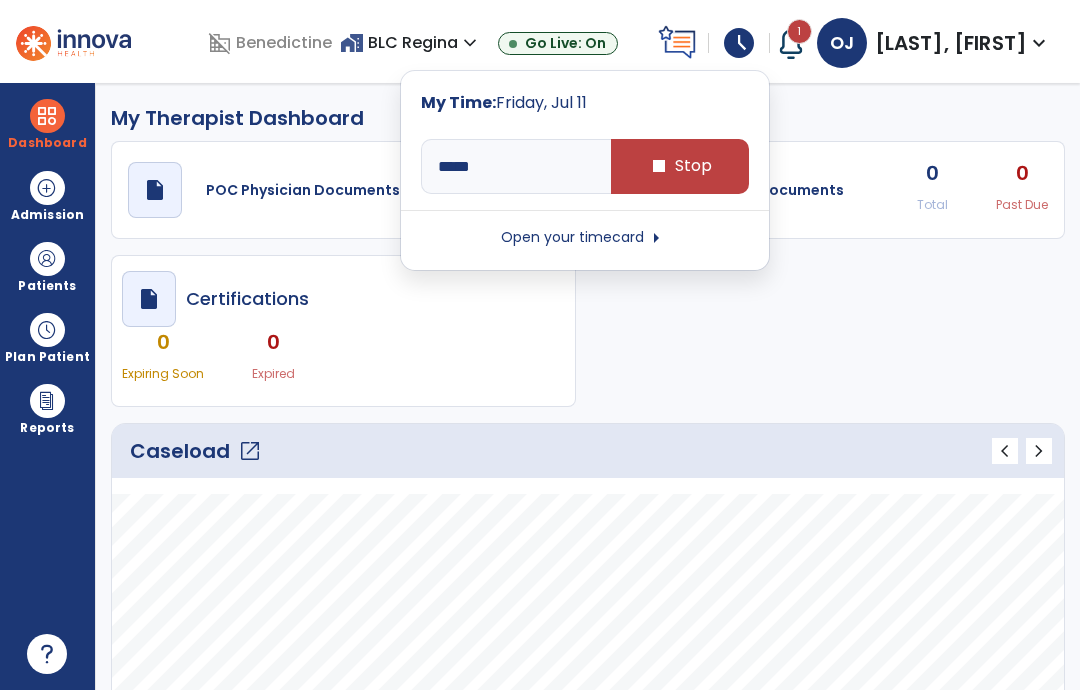 click on "arrow_right" at bounding box center (656, 238) 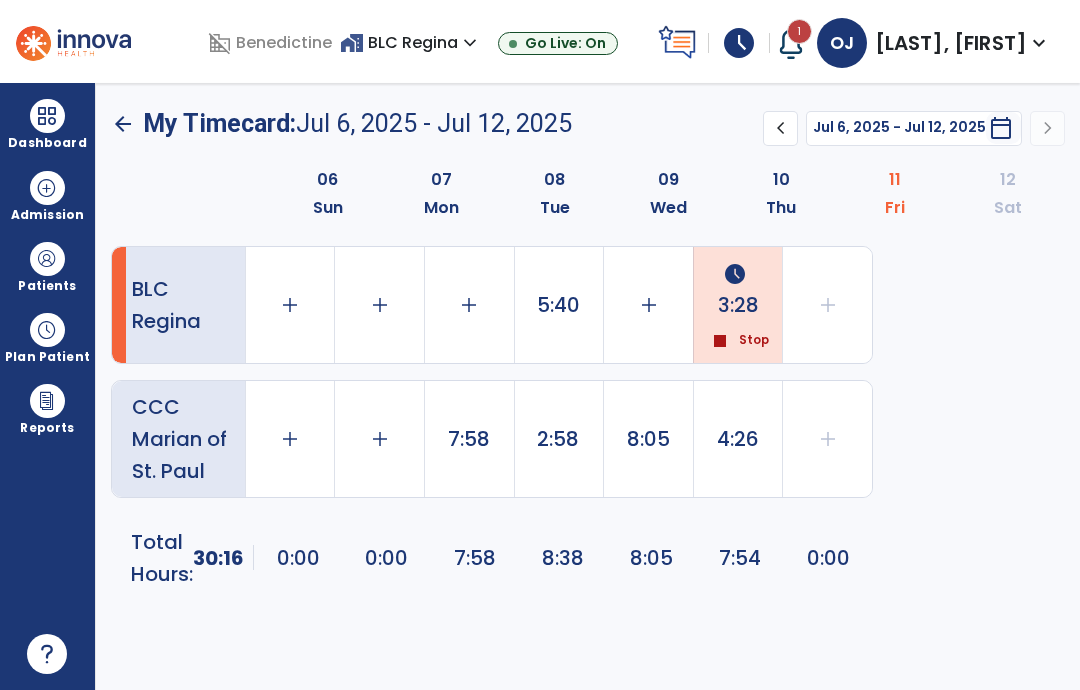 click on "4:26" 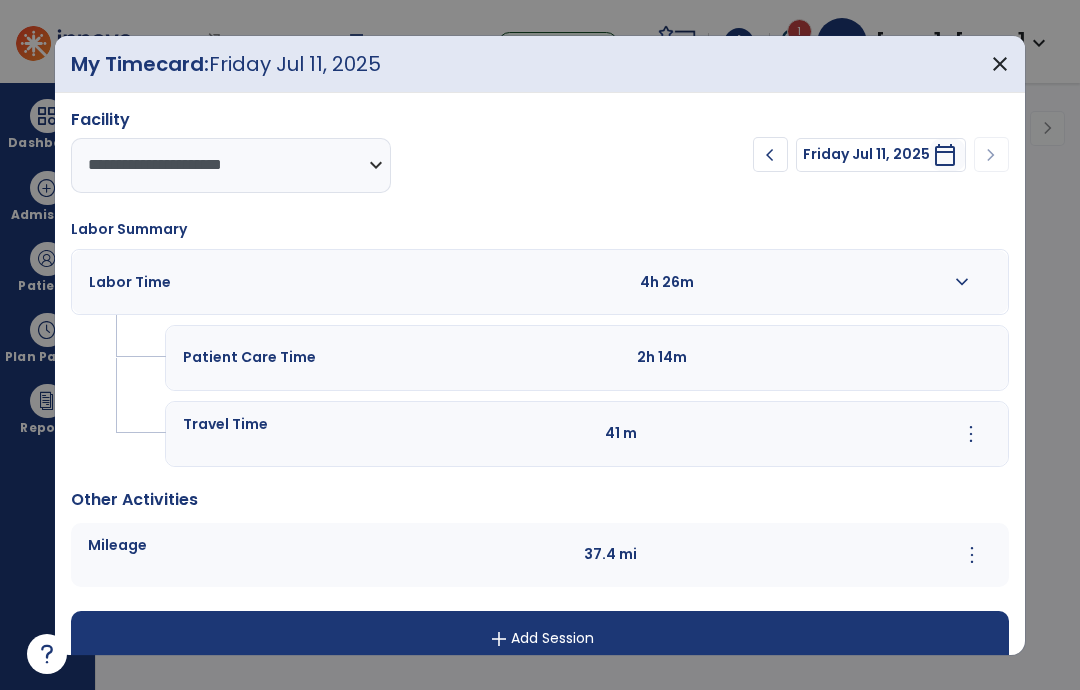 click on "close" at bounding box center [1000, 64] 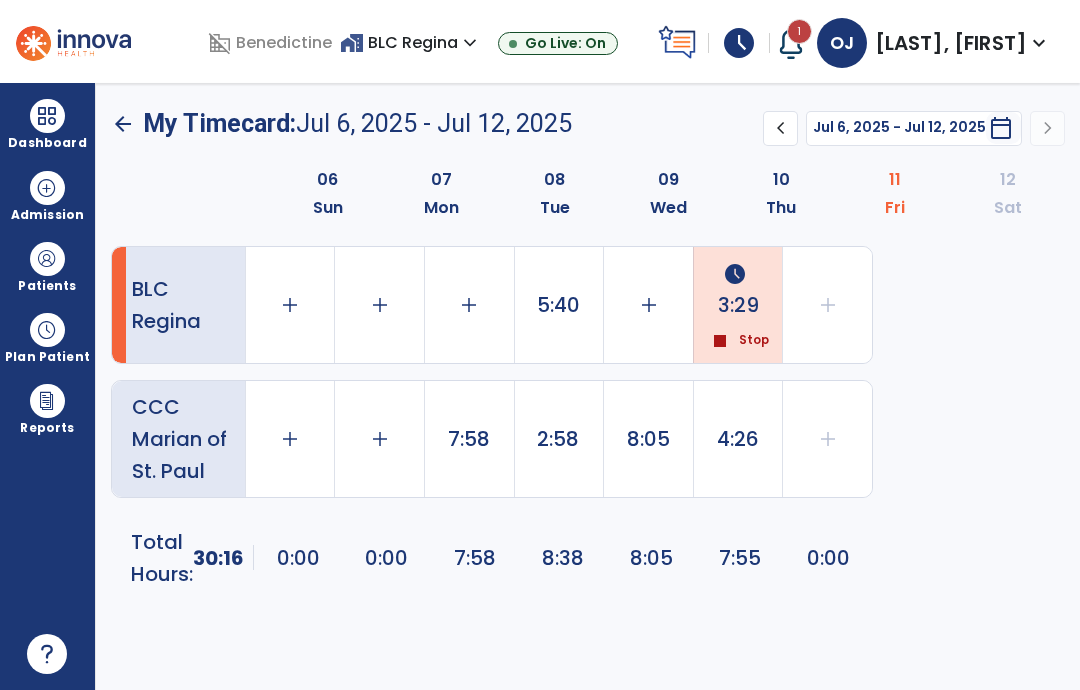 click on "Stop" 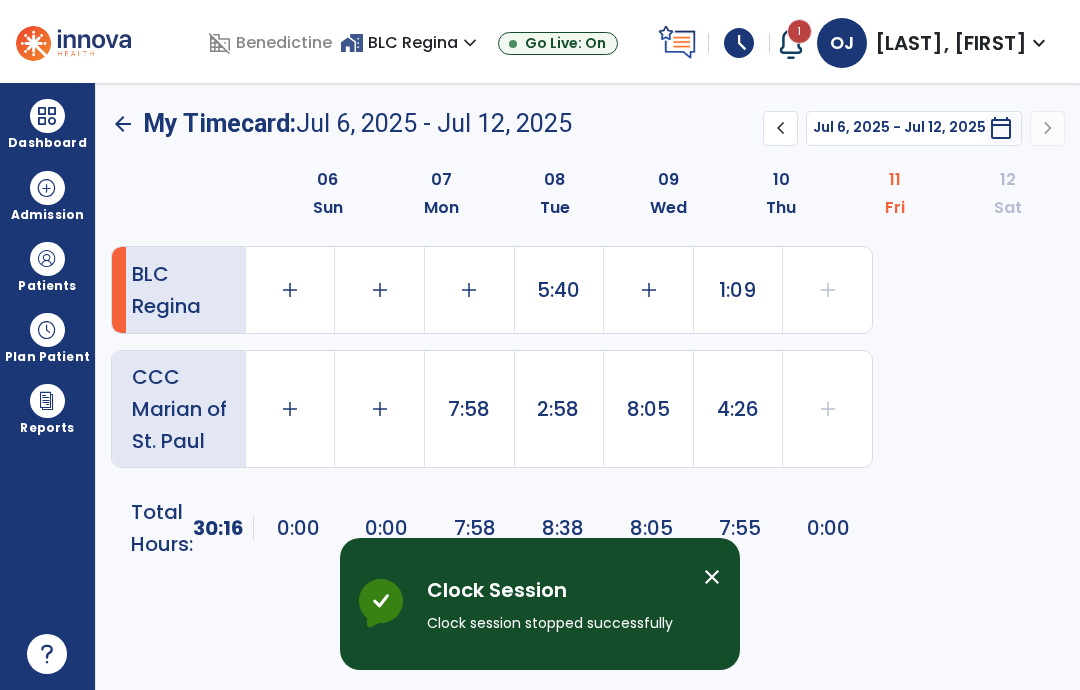 click on "1:09" 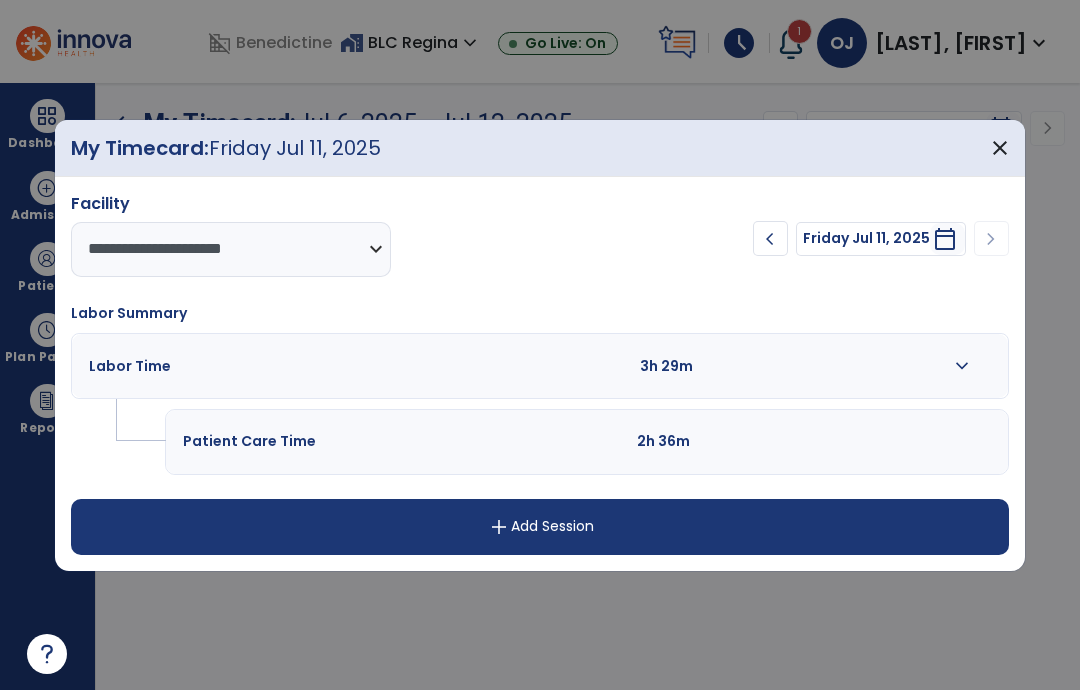 click on "close" at bounding box center (1000, 148) 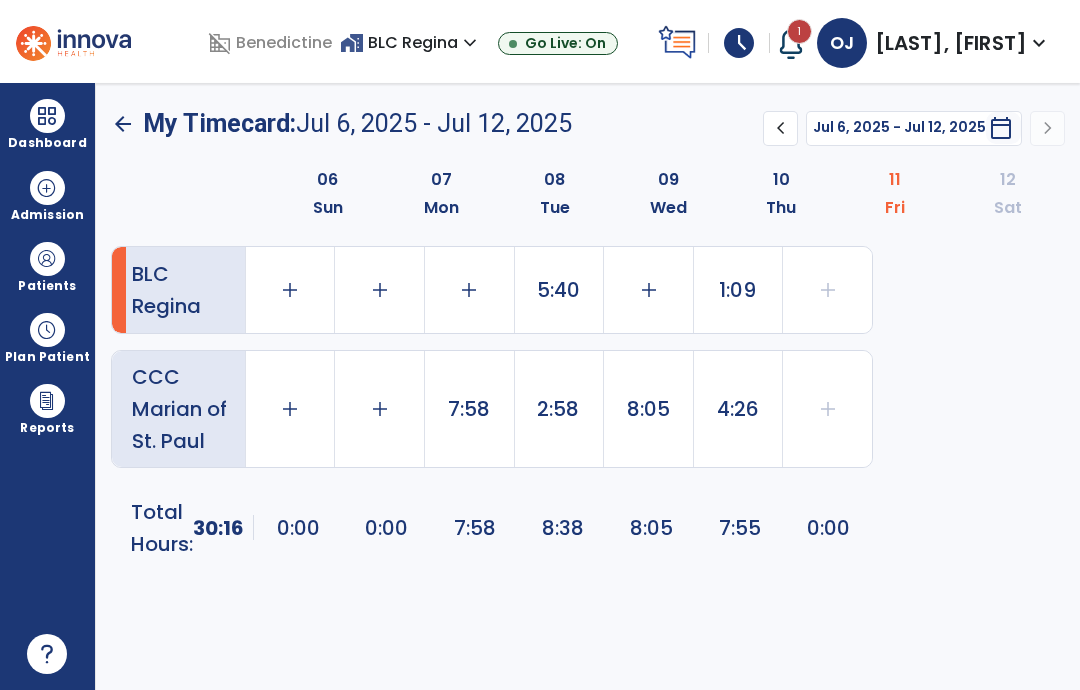 click on "expand_more" at bounding box center (1039, 43) 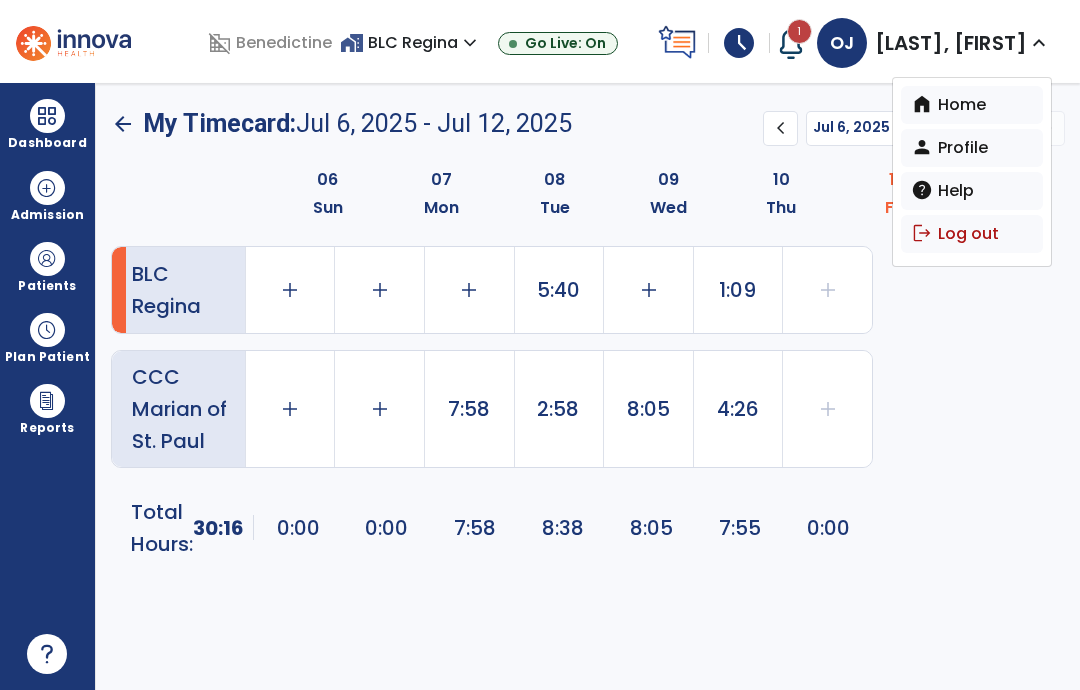 click on "11  Fri" 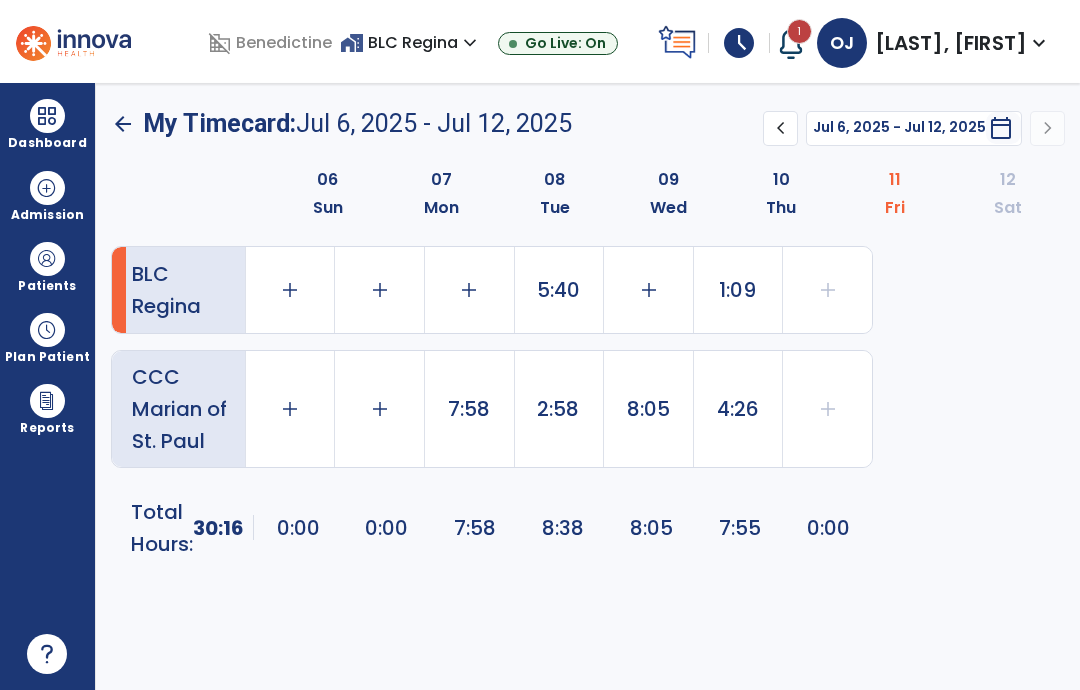 click on "4:26" 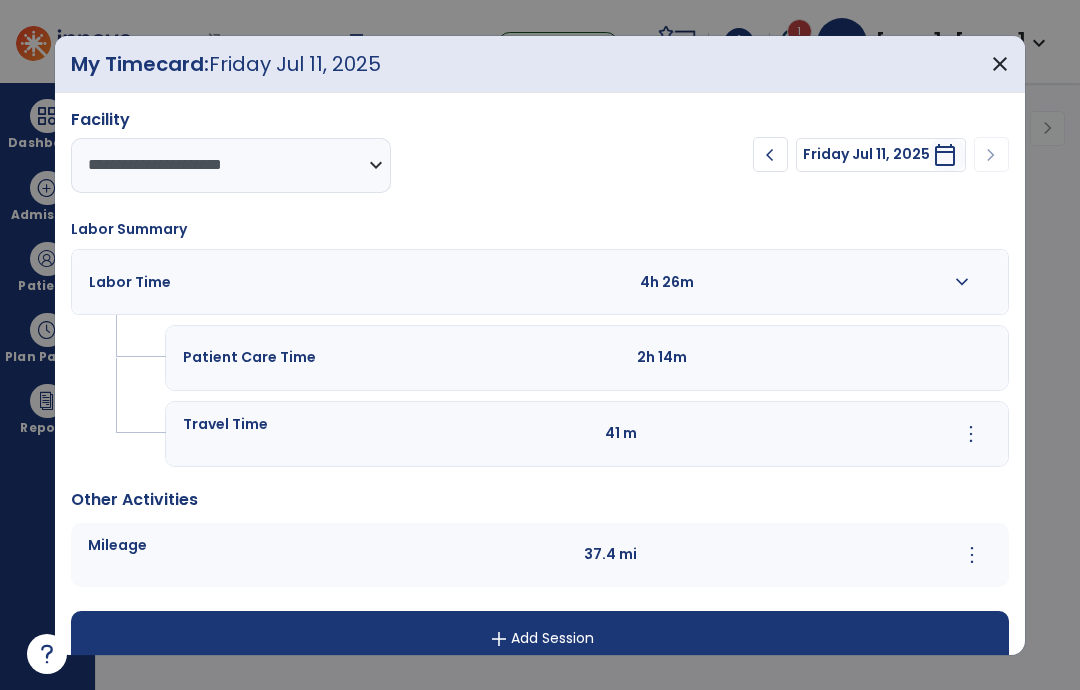 click on "expand_more" at bounding box center [962, 282] 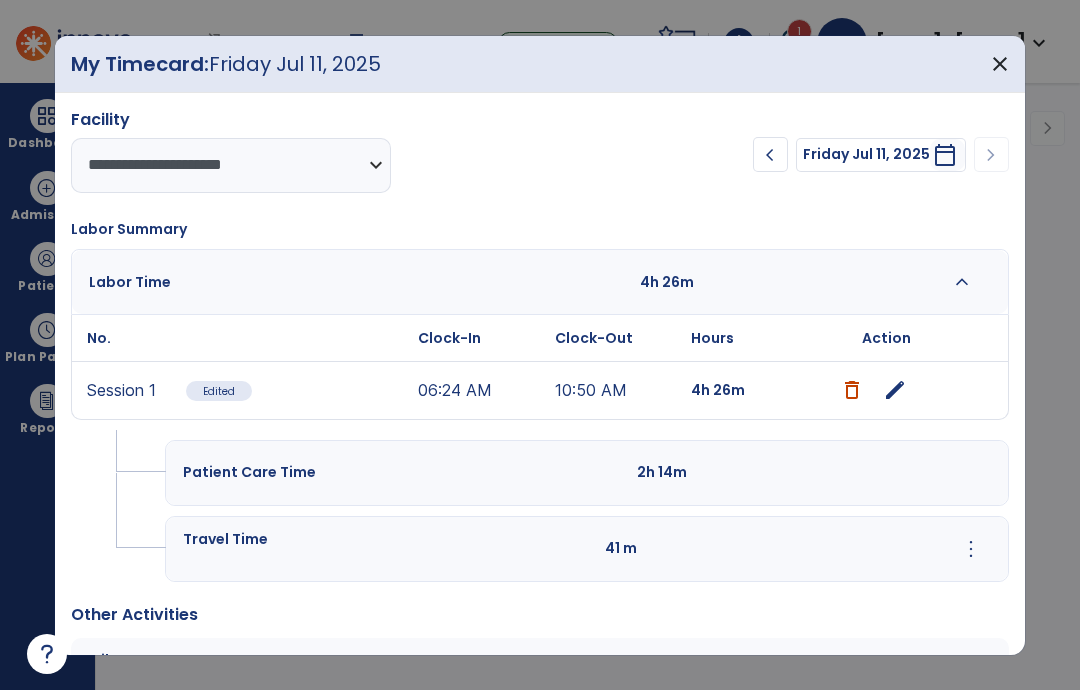click on "close" at bounding box center [1000, 64] 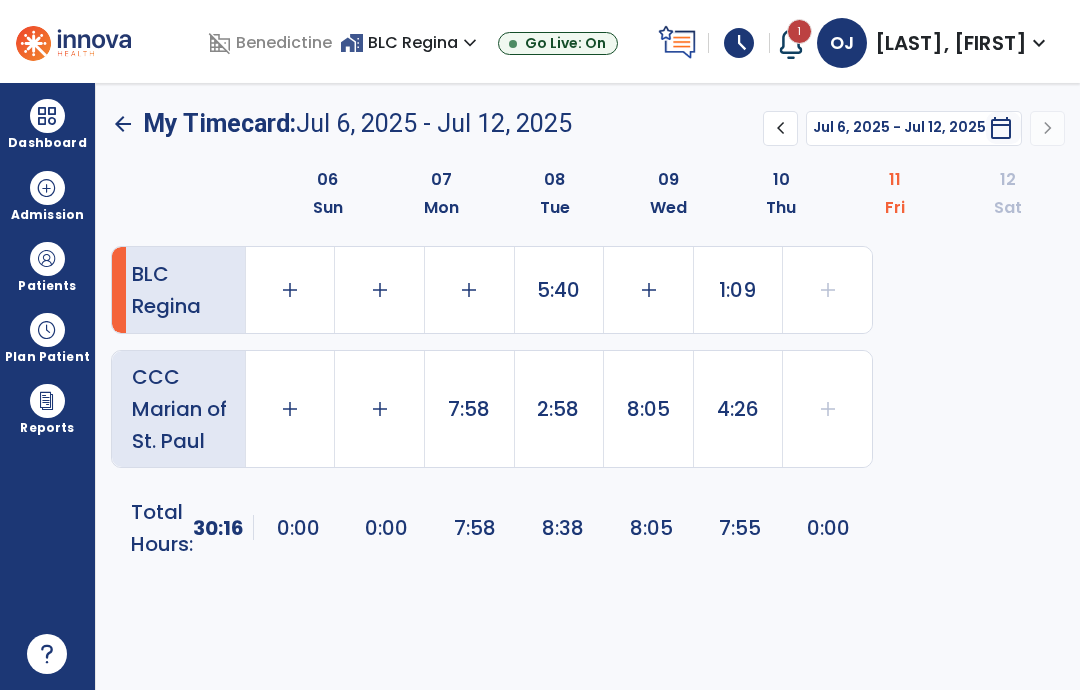 click on "1:09" 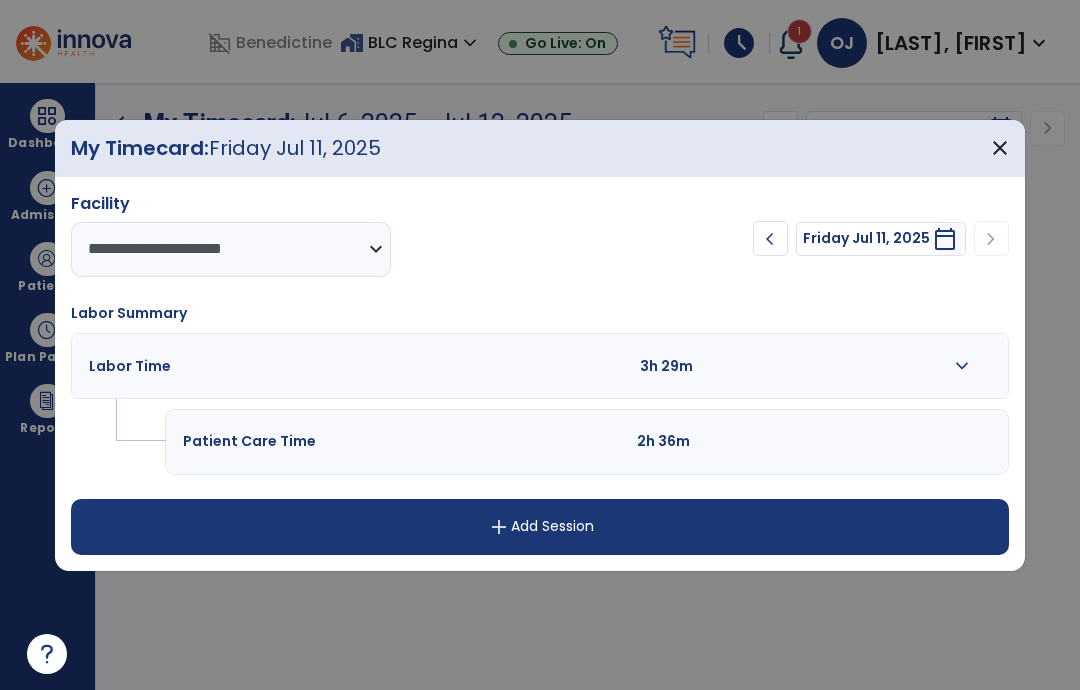 click on "expand_more" at bounding box center (962, 366) 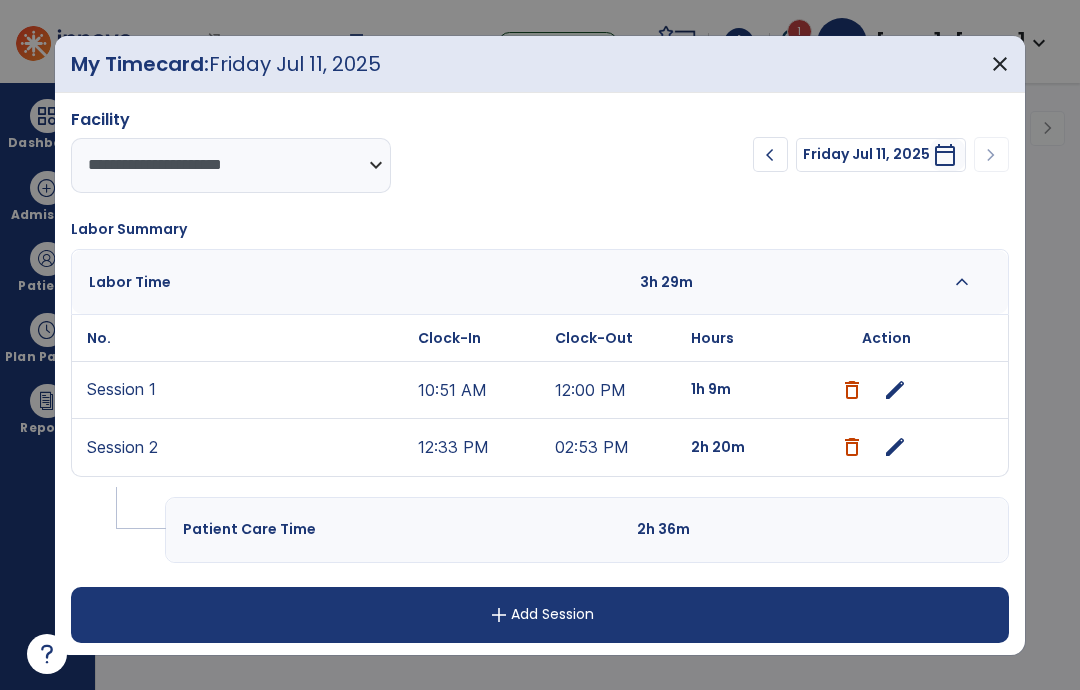 click on "edit" at bounding box center (895, 447) 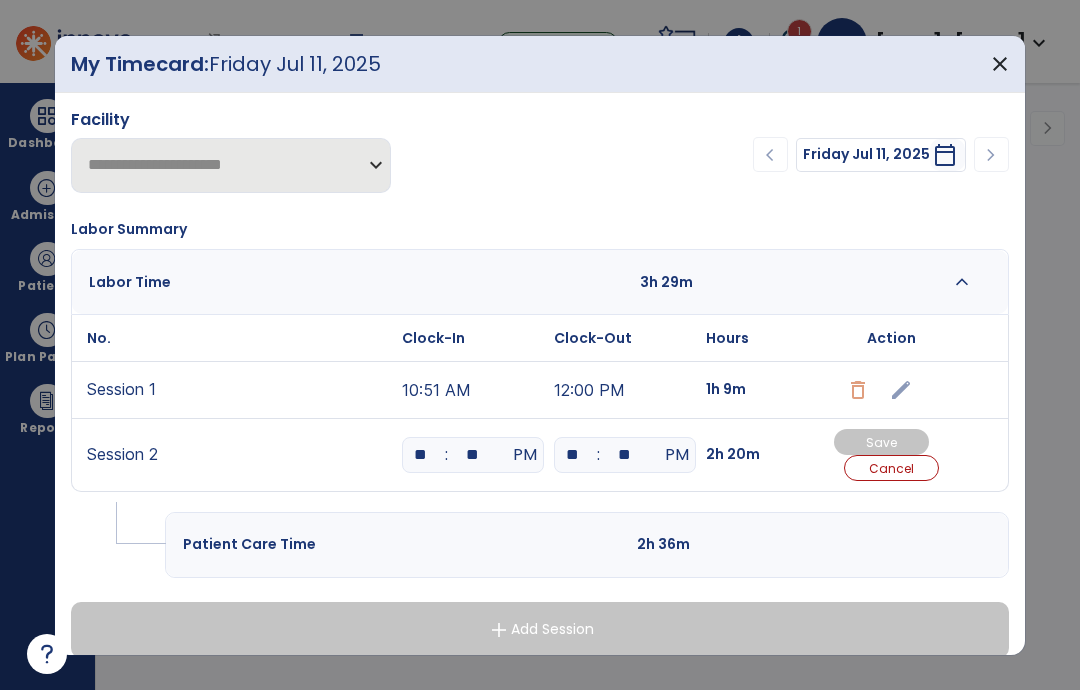 click on "**" at bounding box center [473, 455] 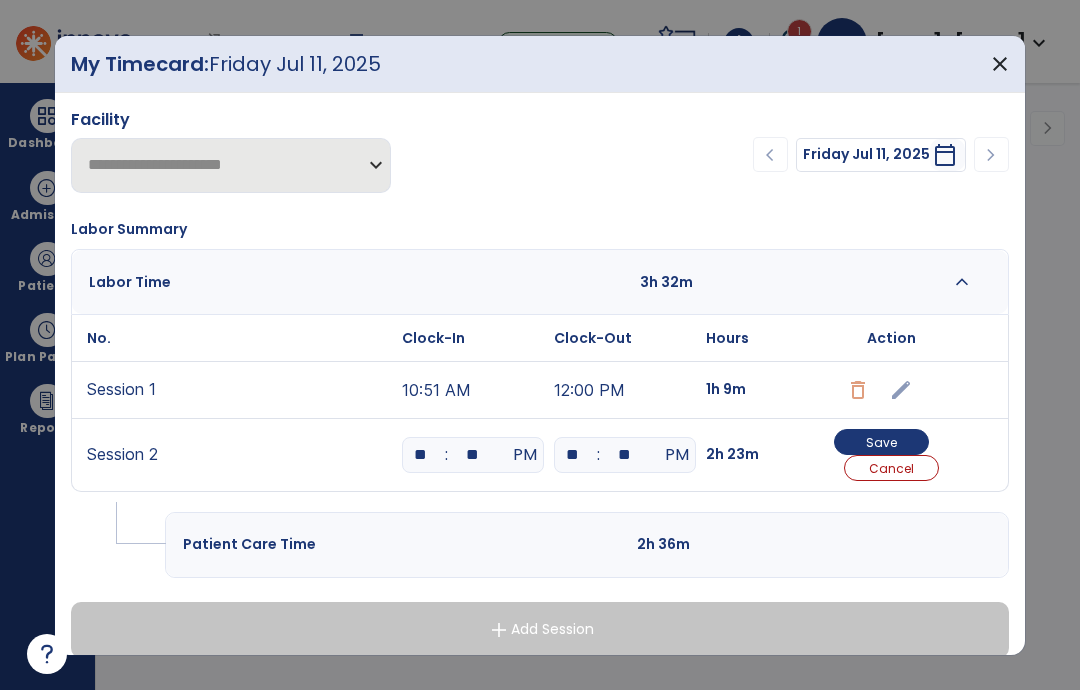 click on "Save" at bounding box center (881, 442) 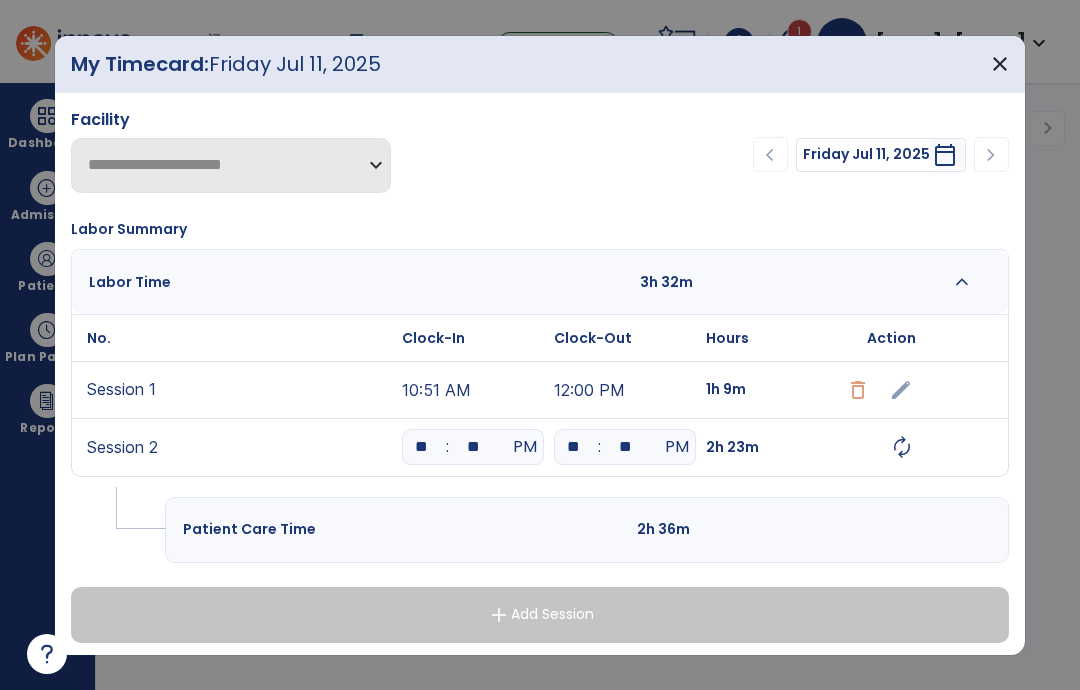 click on "close" at bounding box center (1000, 64) 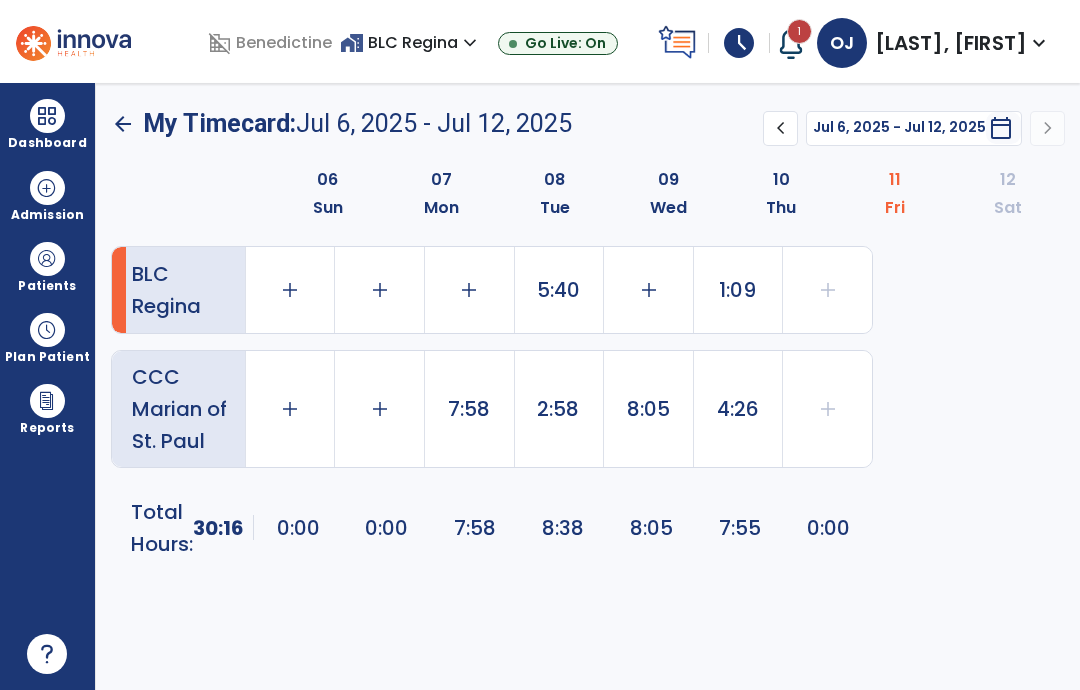 click on "1:09" 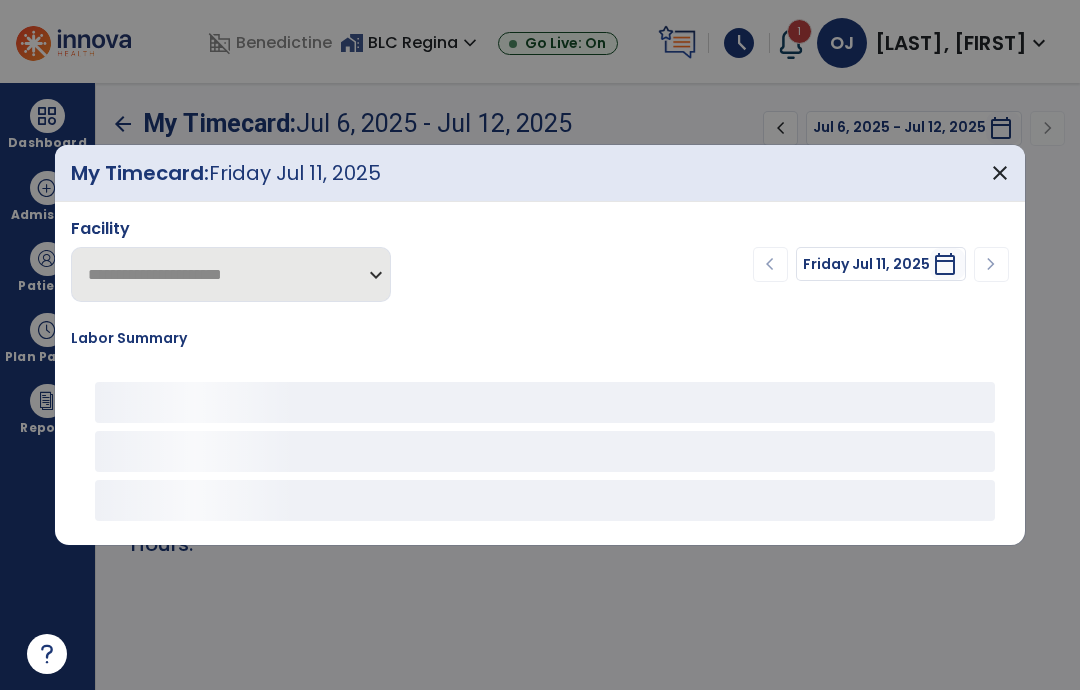 click on "close" at bounding box center (1000, 173) 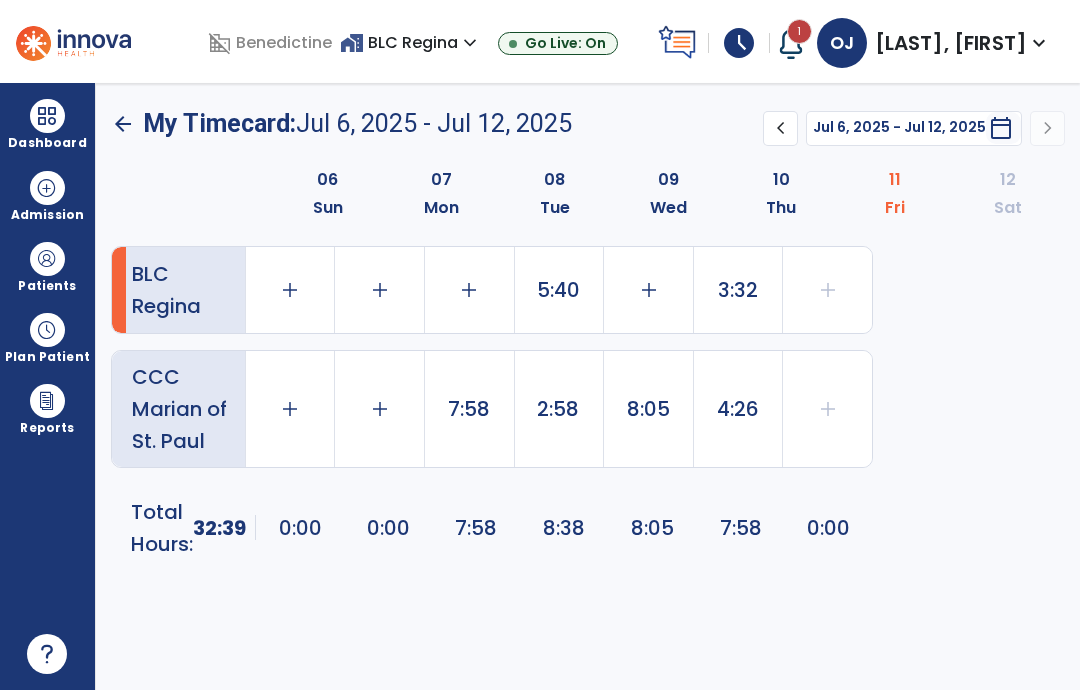 click on "3:32" 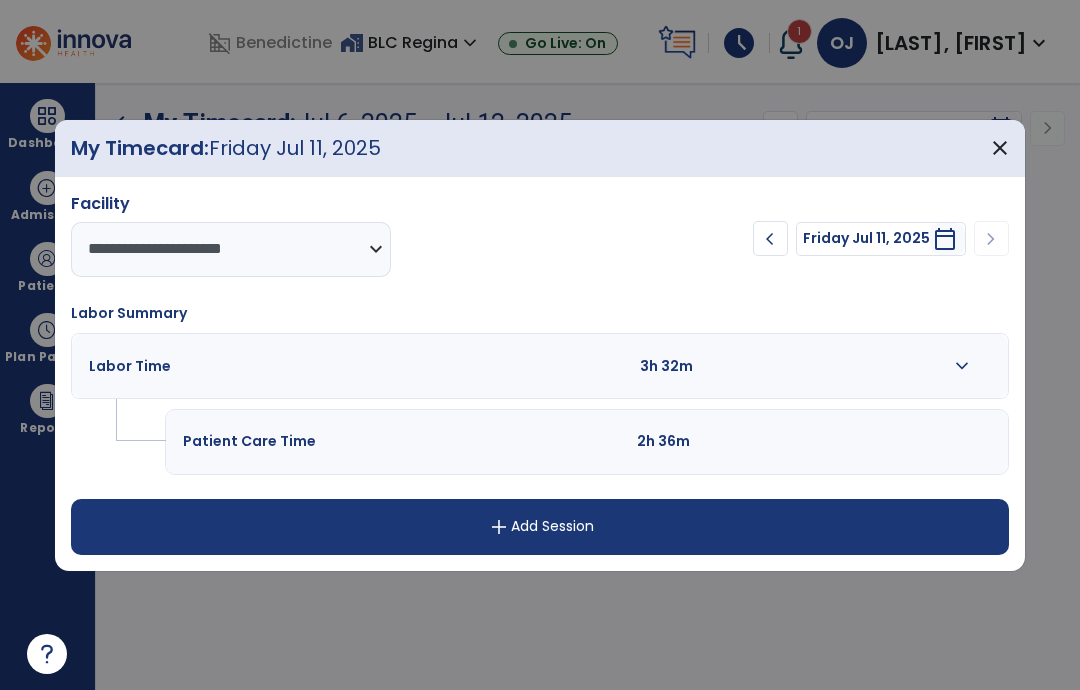 click on "expand_more" at bounding box center (962, 366) 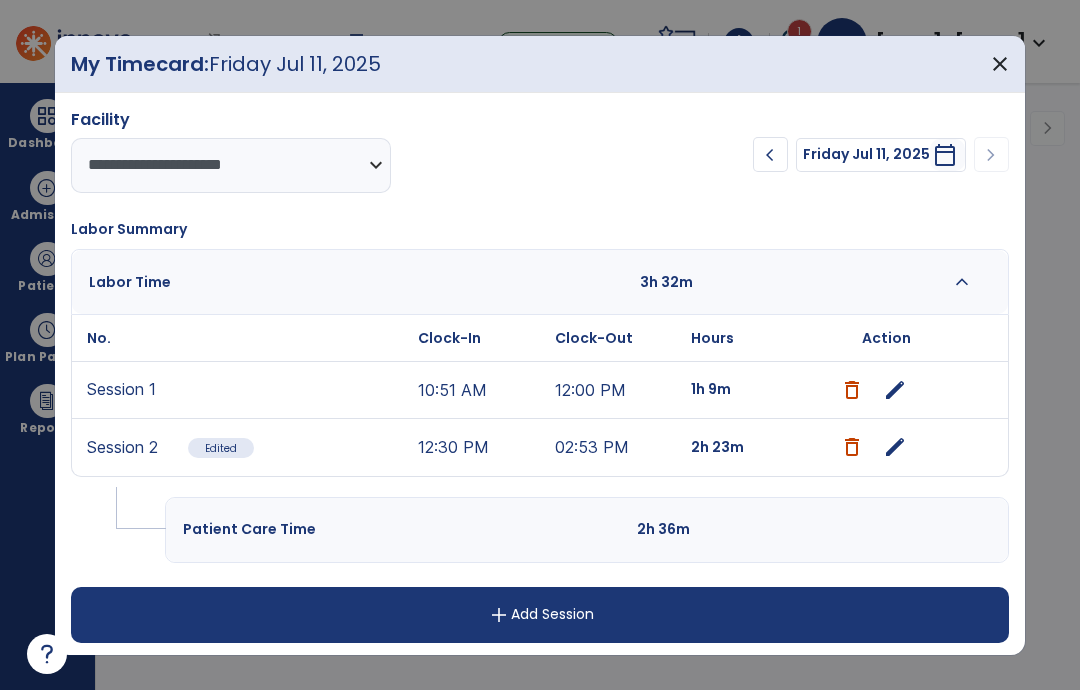click on "close" at bounding box center (1000, 64) 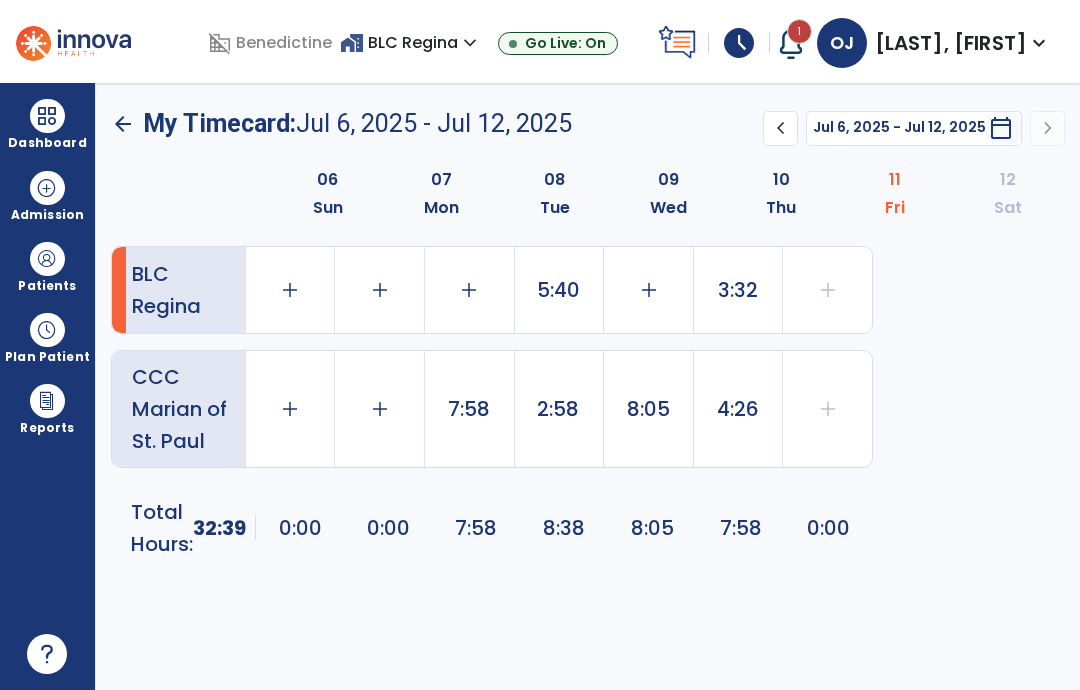click on "[LAST], [FIRST]" at bounding box center [951, 43] 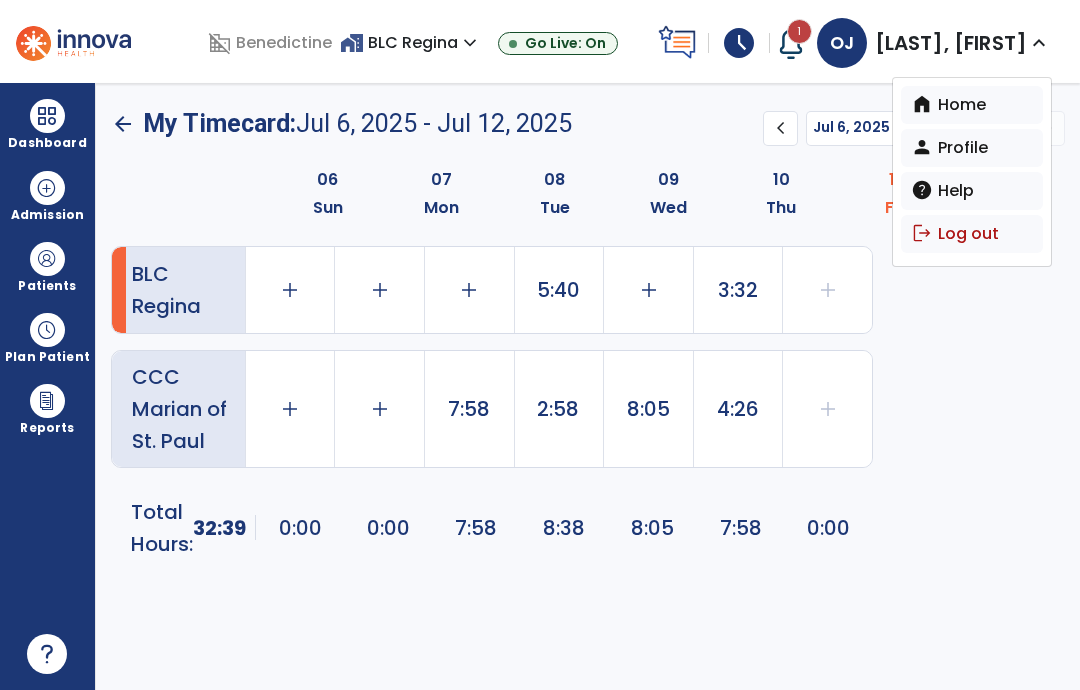 click on "logout   Log out" at bounding box center (972, 234) 